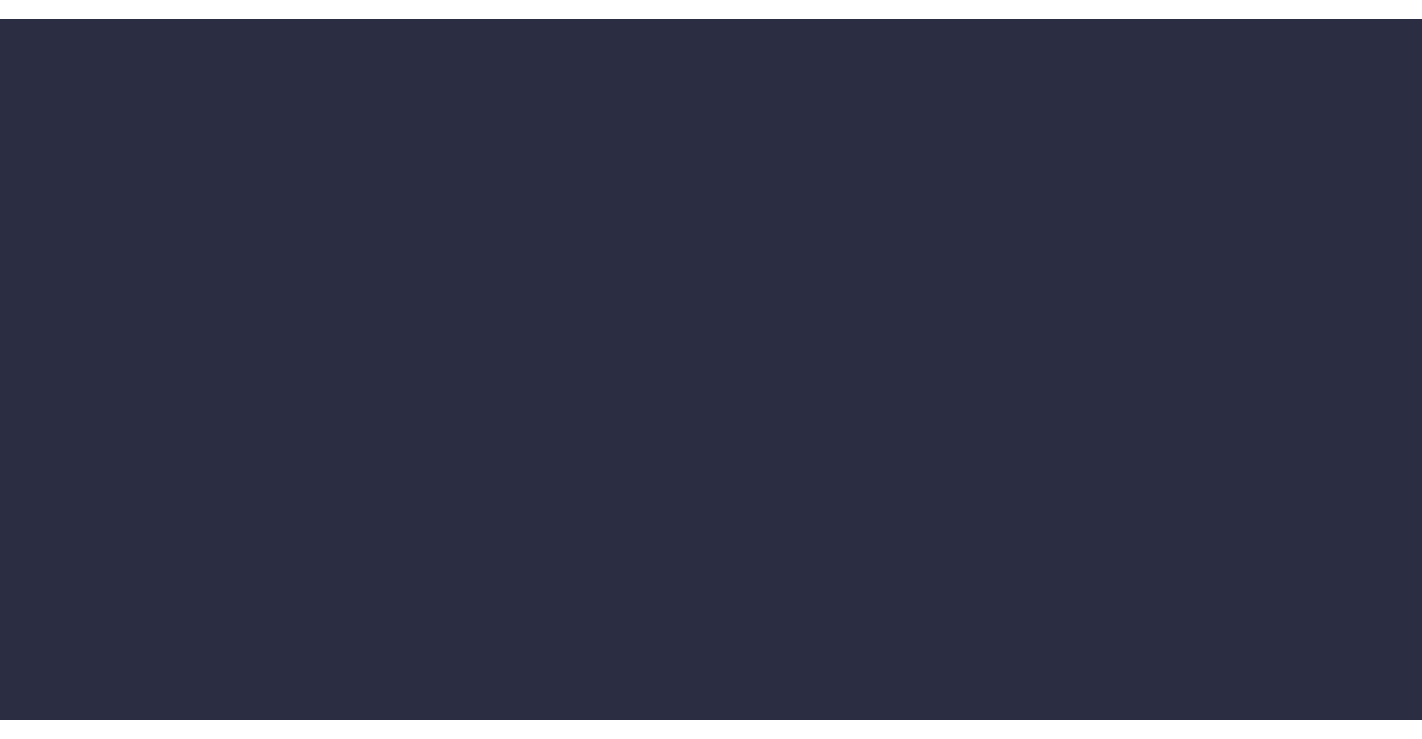 scroll, scrollTop: 0, scrollLeft: 0, axis: both 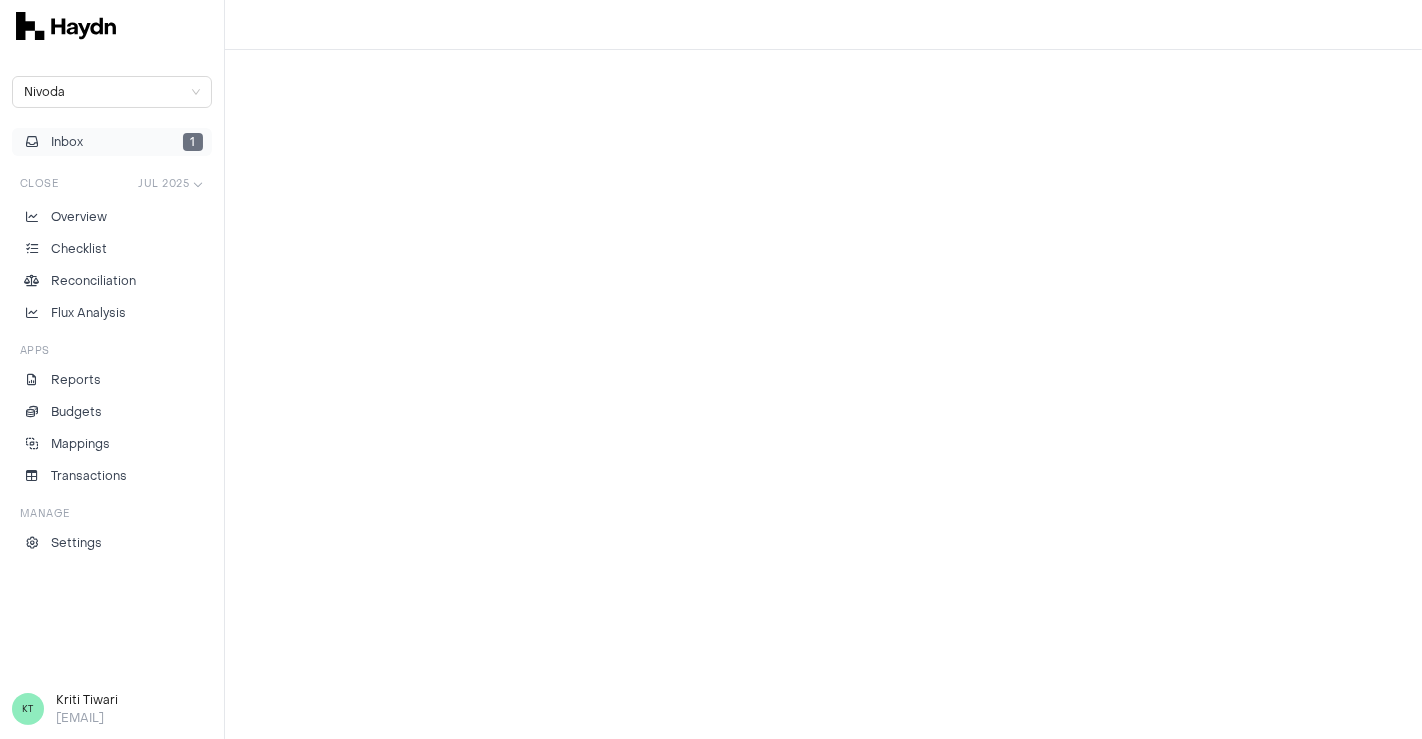 click on "Inbox 1" at bounding box center [112, 142] 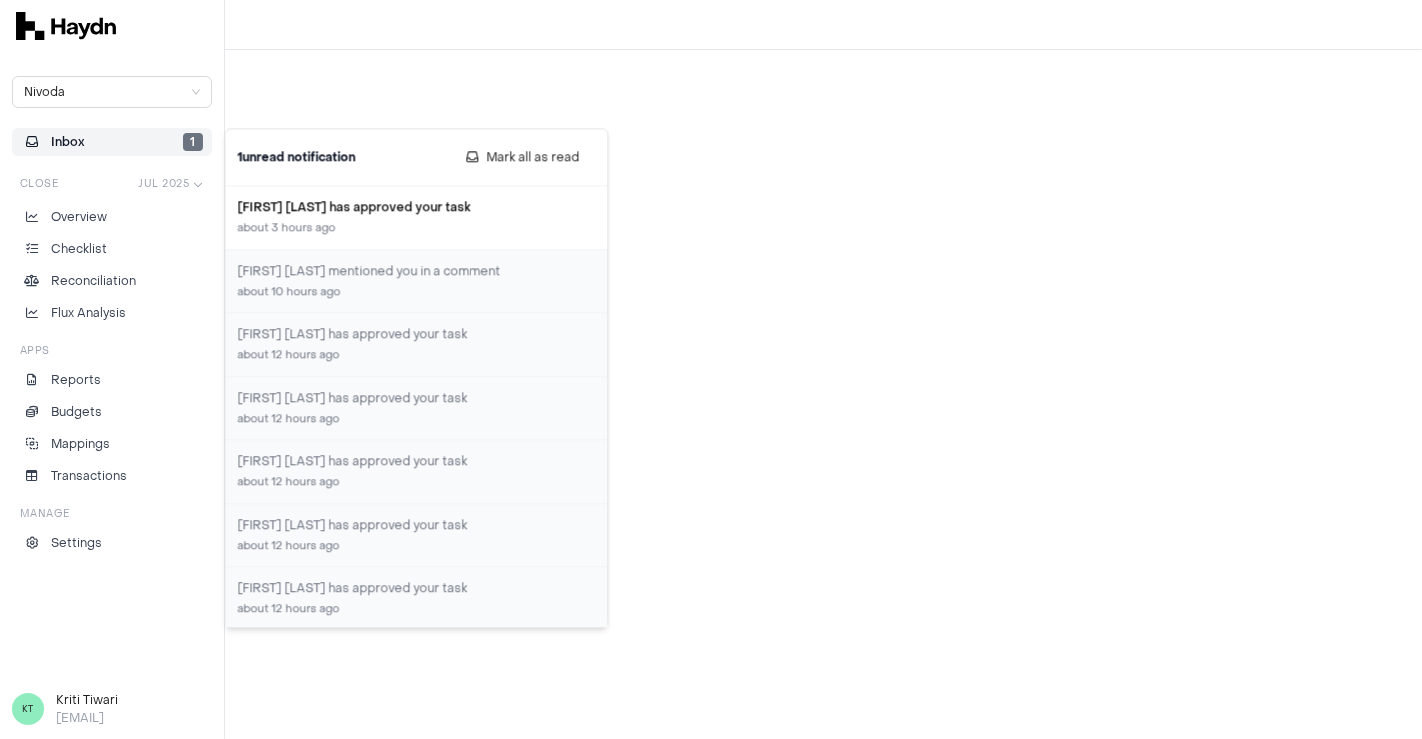 drag, startPoint x: 511, startPoint y: 156, endPoint x: 0, endPoint y: 180, distance: 511.5633 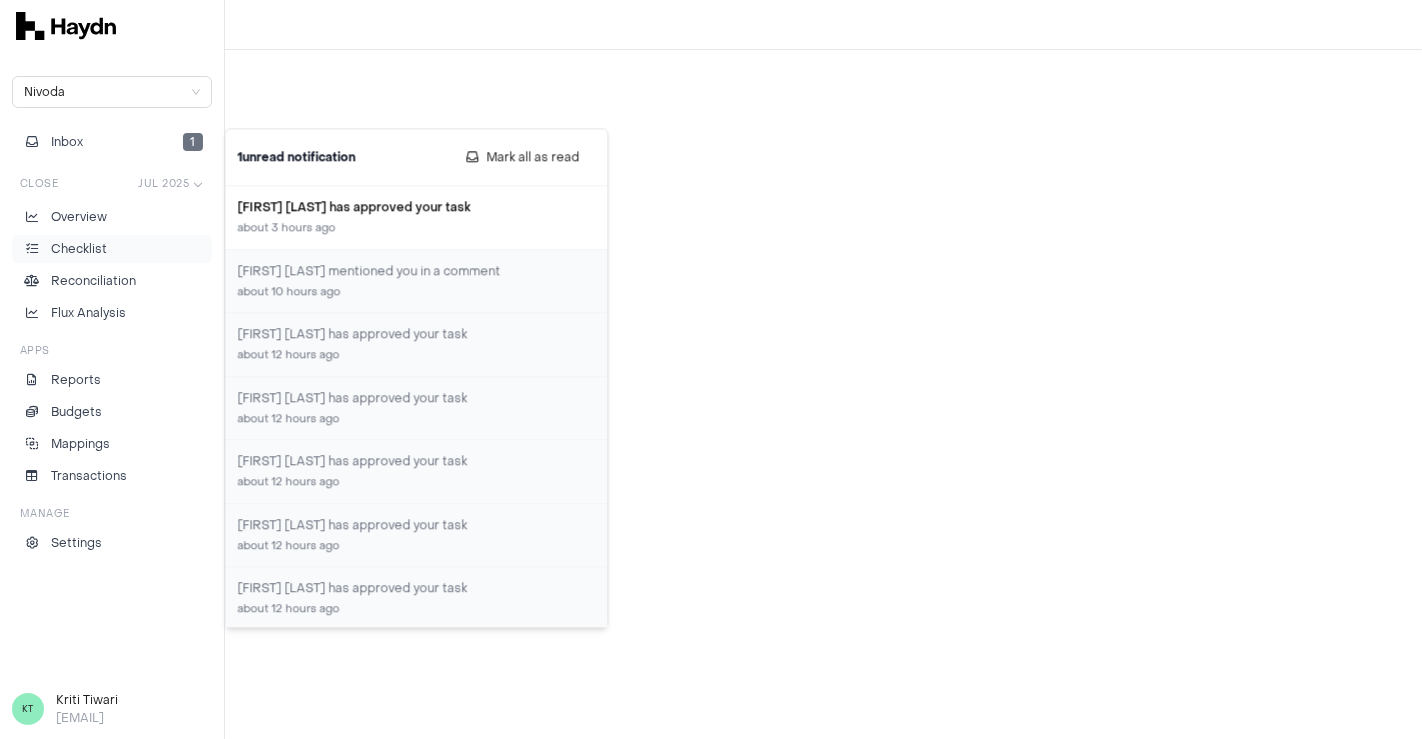 click on "Checklist" at bounding box center [79, 249] 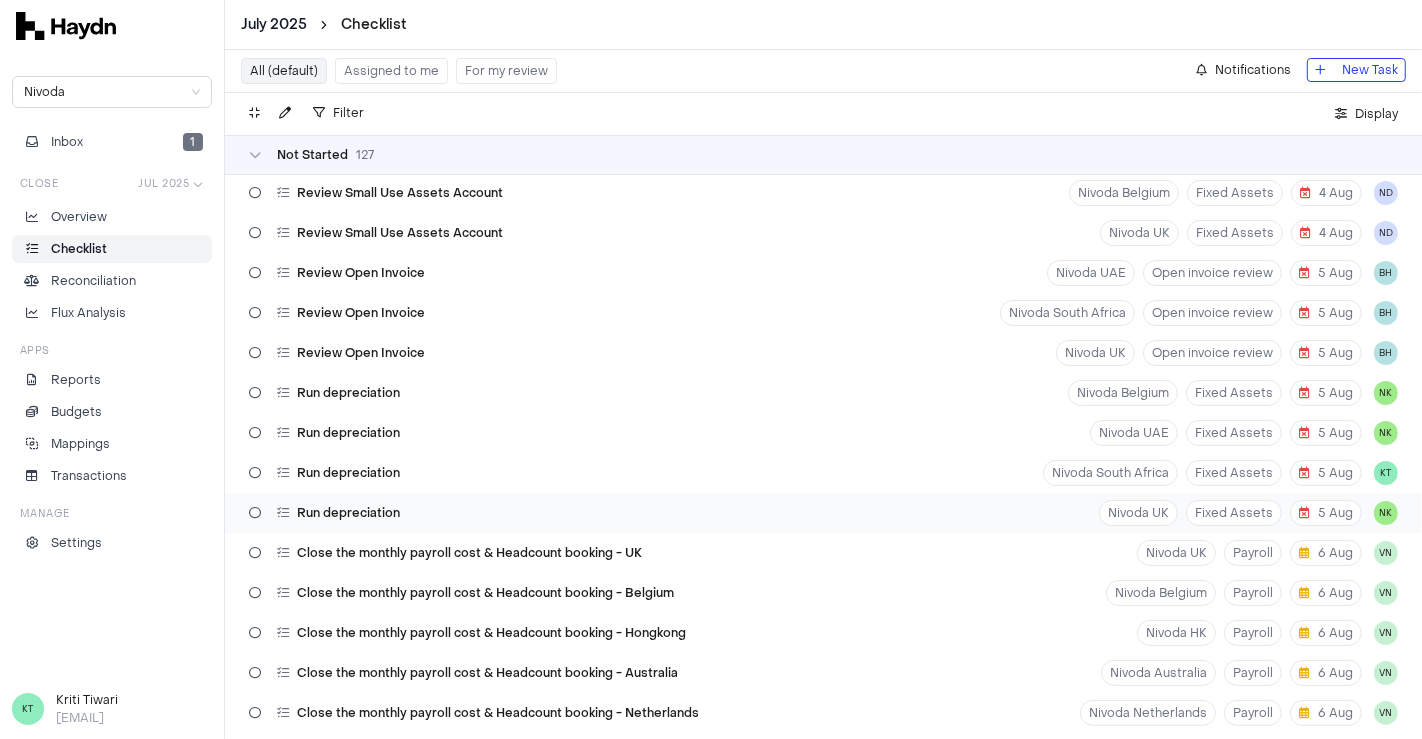 scroll, scrollTop: 0, scrollLeft: 0, axis: both 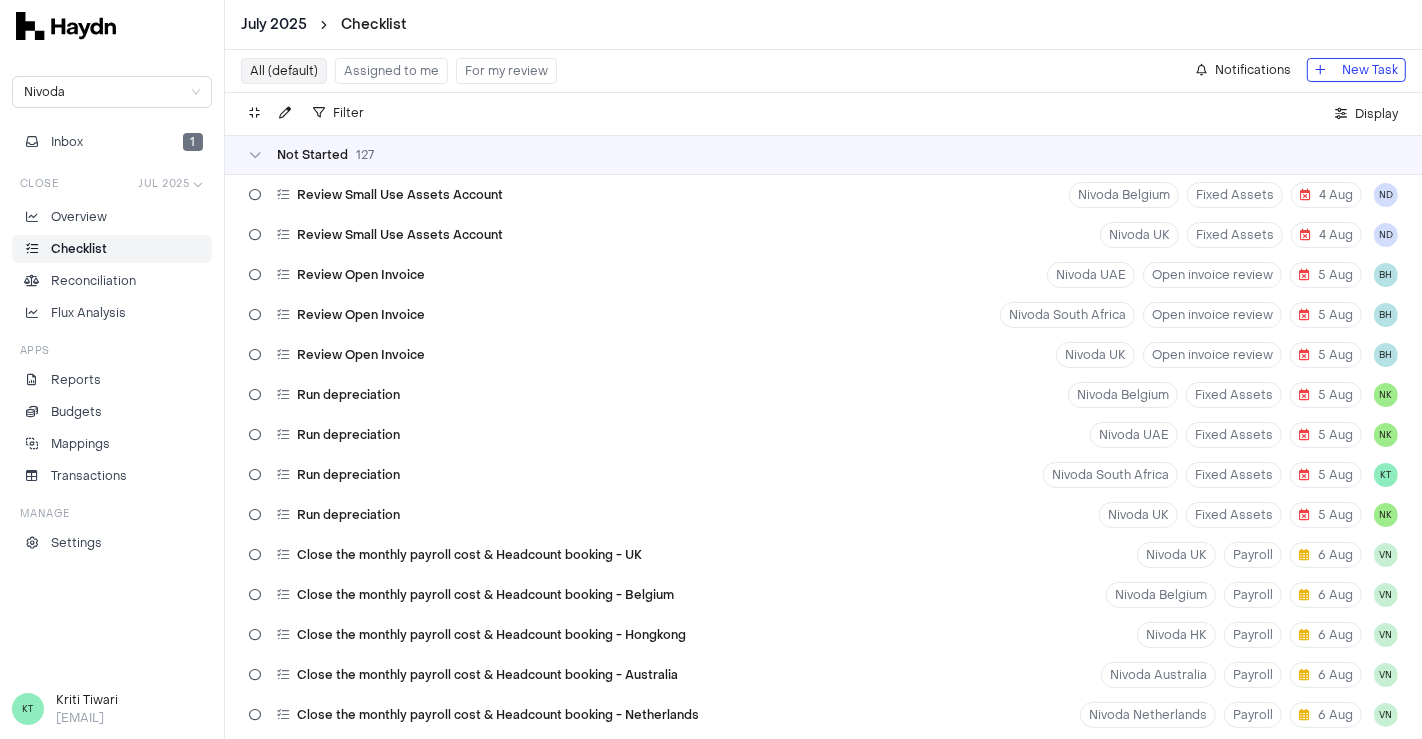 click on "Assigned to me" at bounding box center [391, 71] 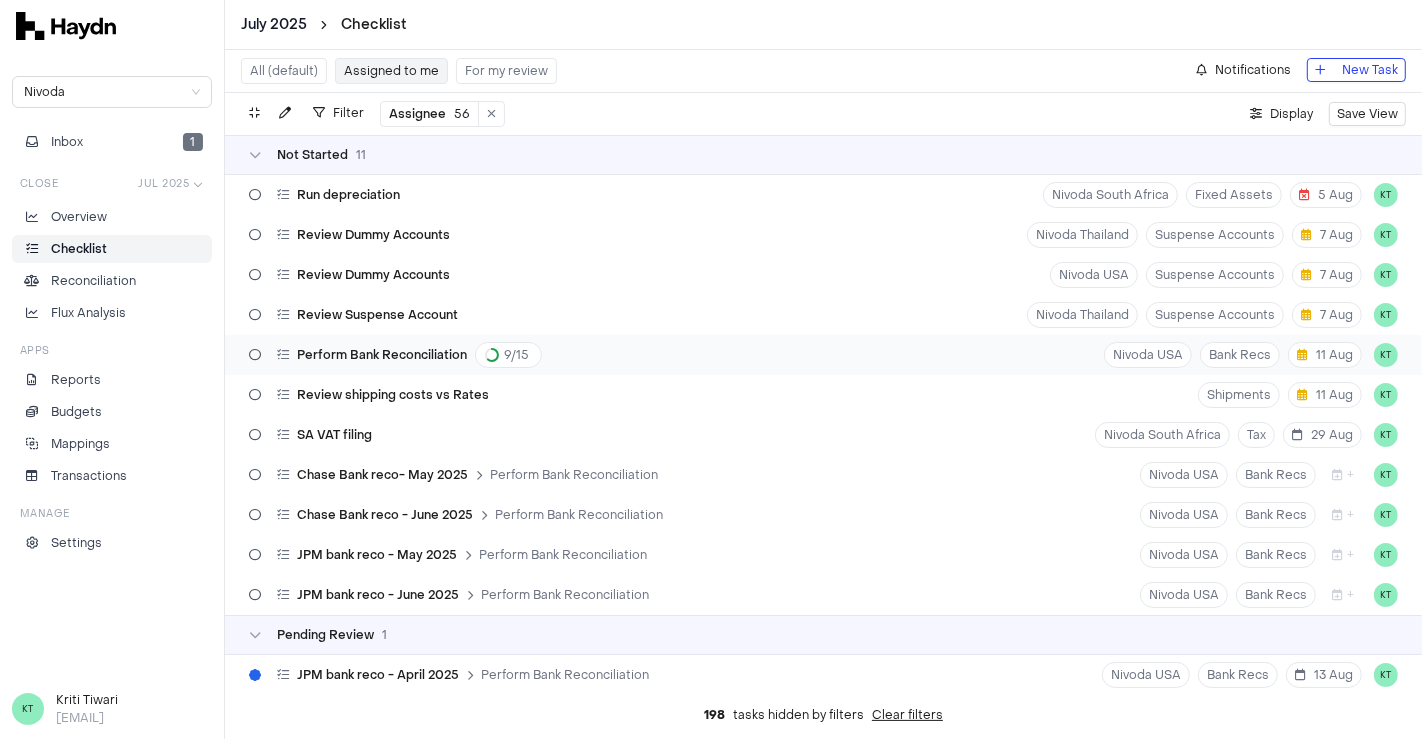 click on "Perform Bank Reconciliation 9 / 15 Nivoda USA Bank Recs 11 [MONTH] KT" at bounding box center (823, 355) 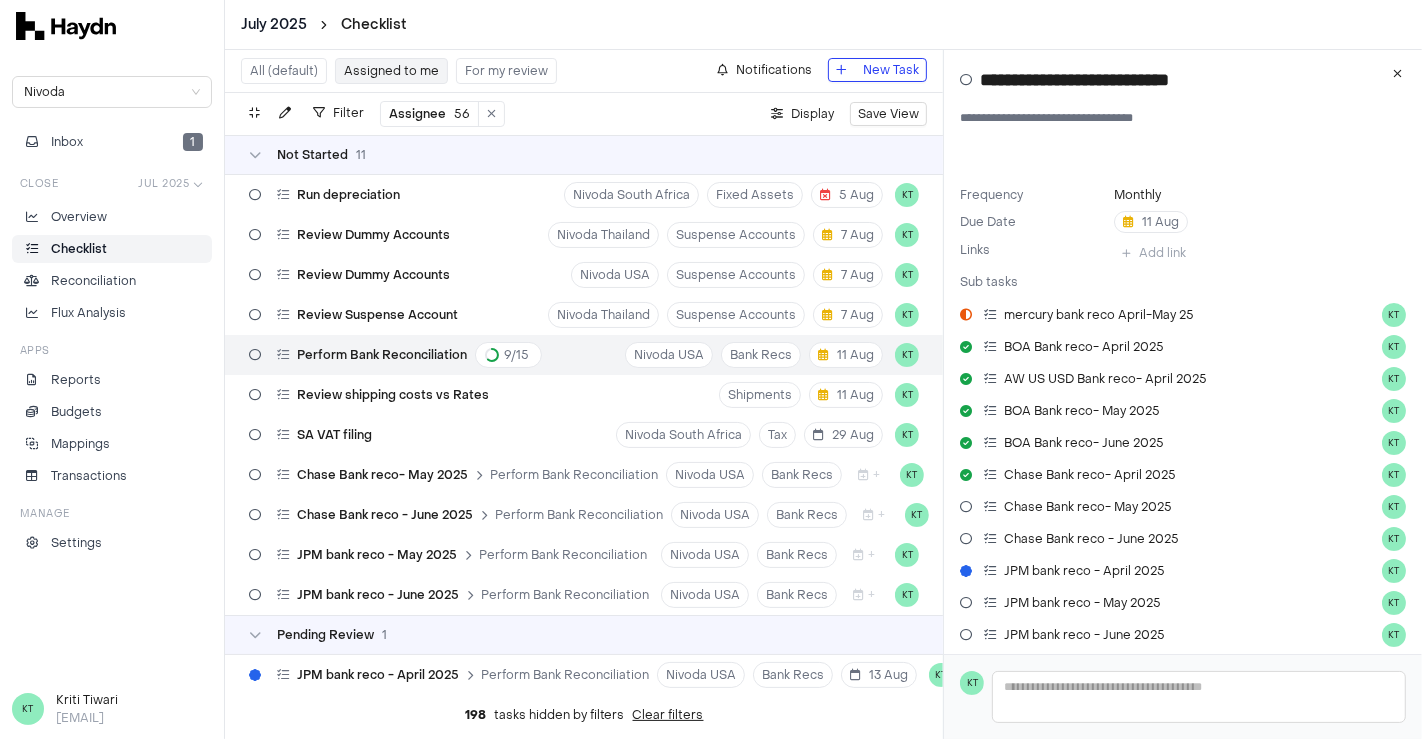 type 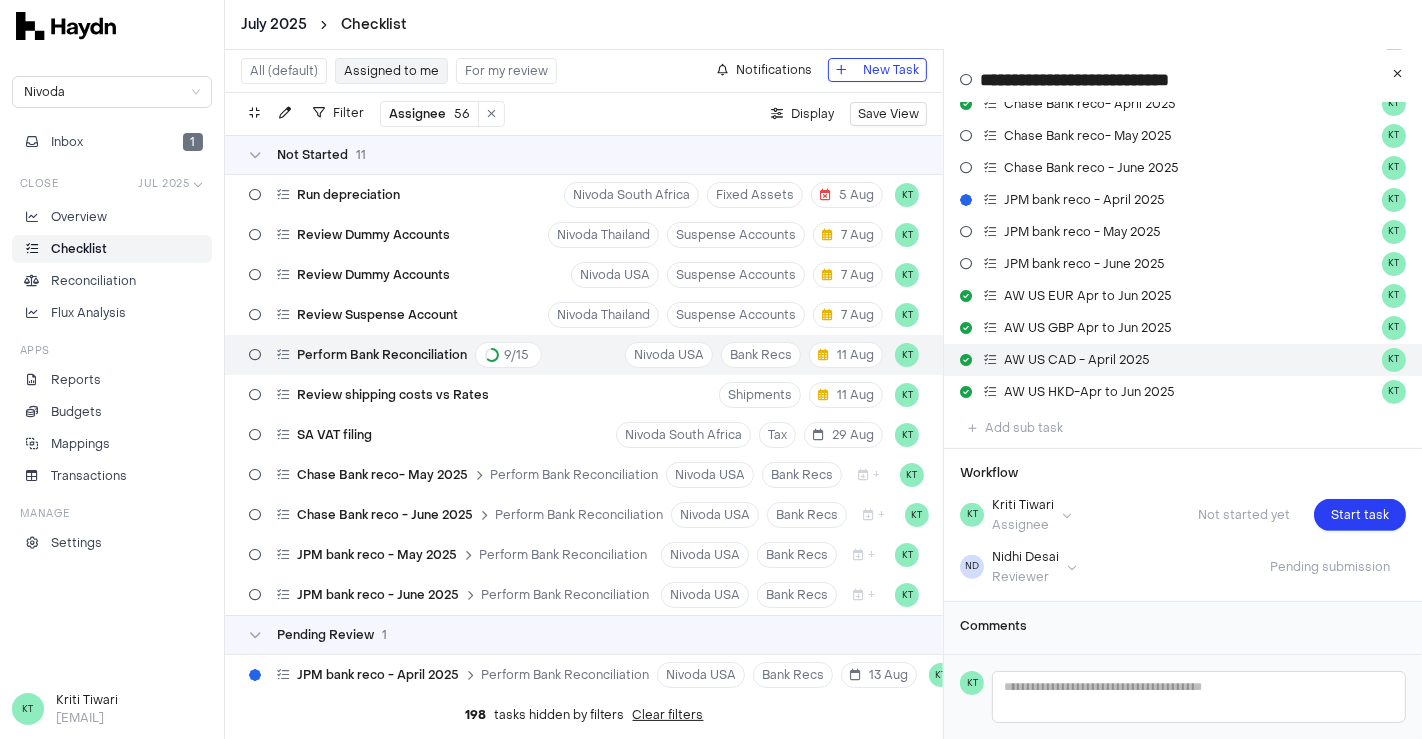 scroll, scrollTop: 396, scrollLeft: 0, axis: vertical 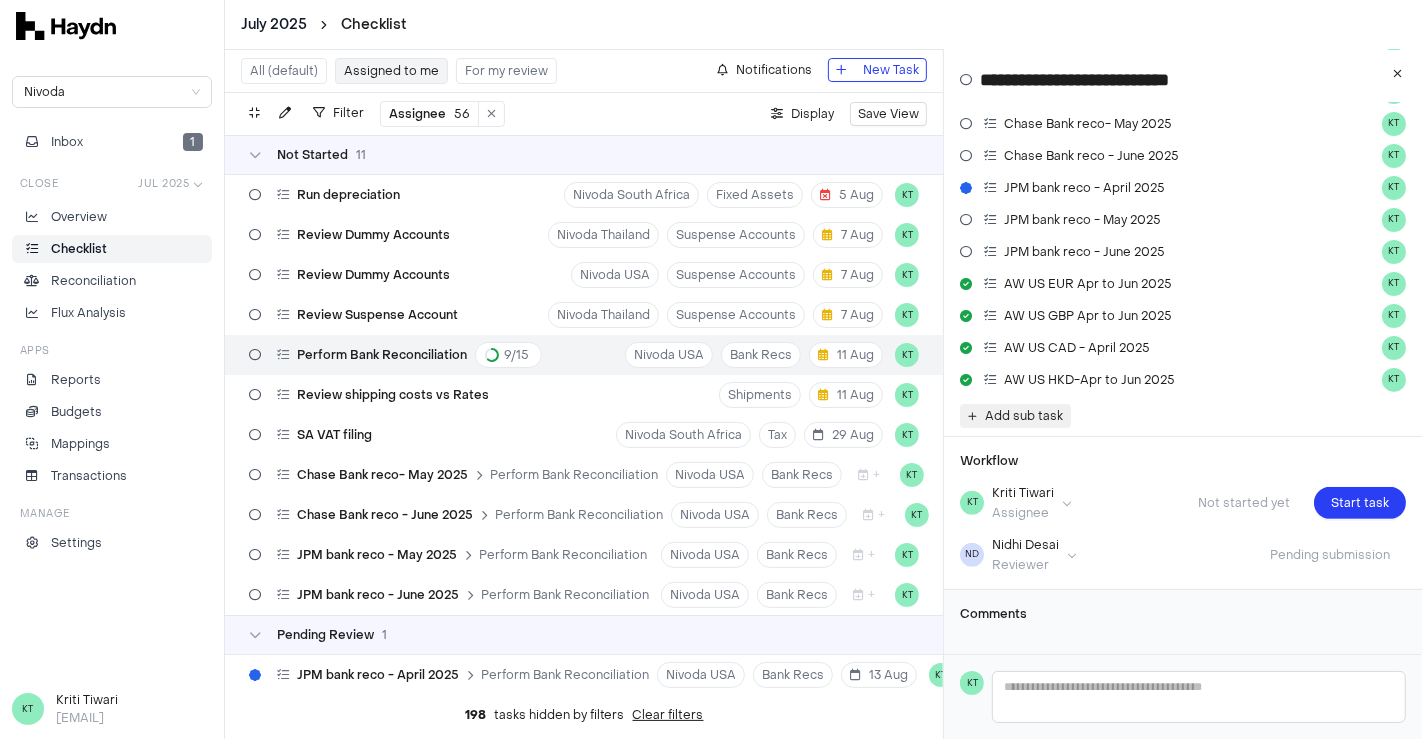 click on "Add sub task" at bounding box center [1024, 416] 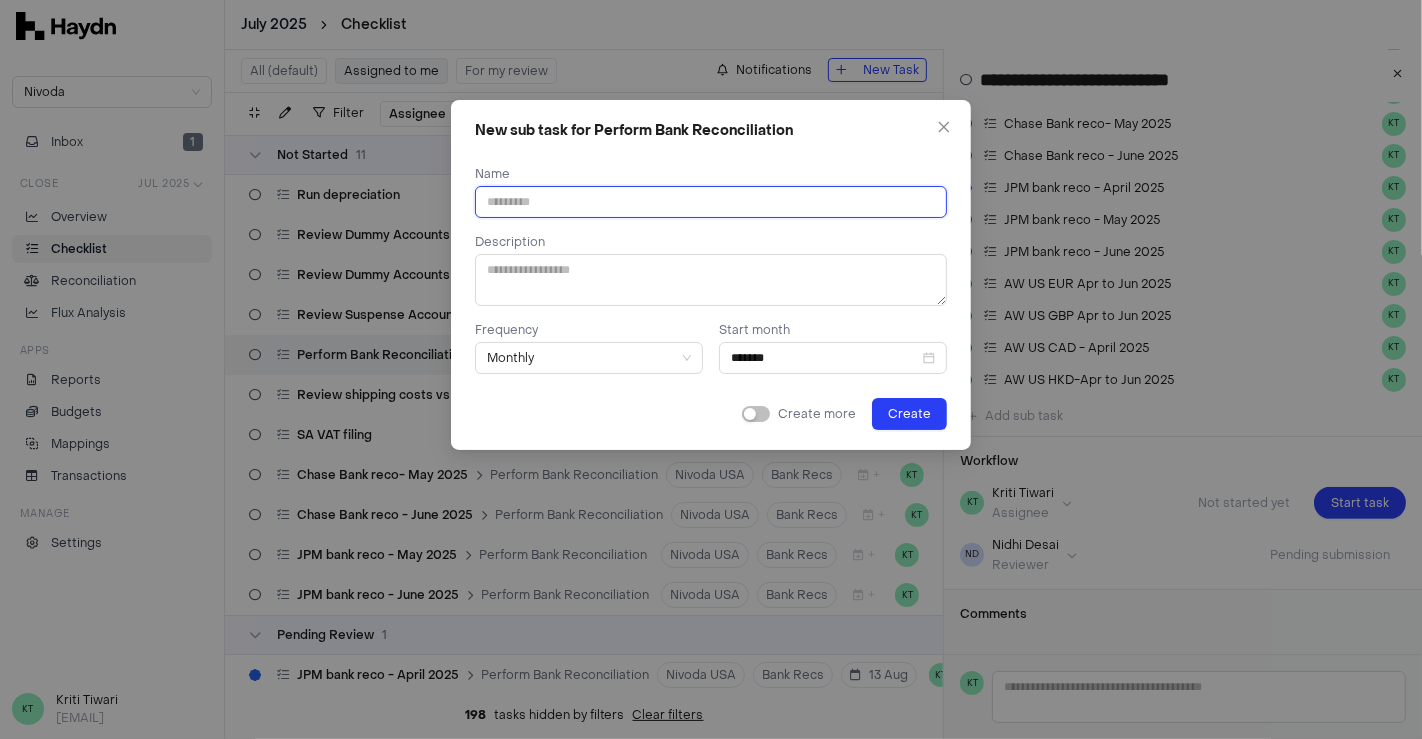 click at bounding box center (711, 202) 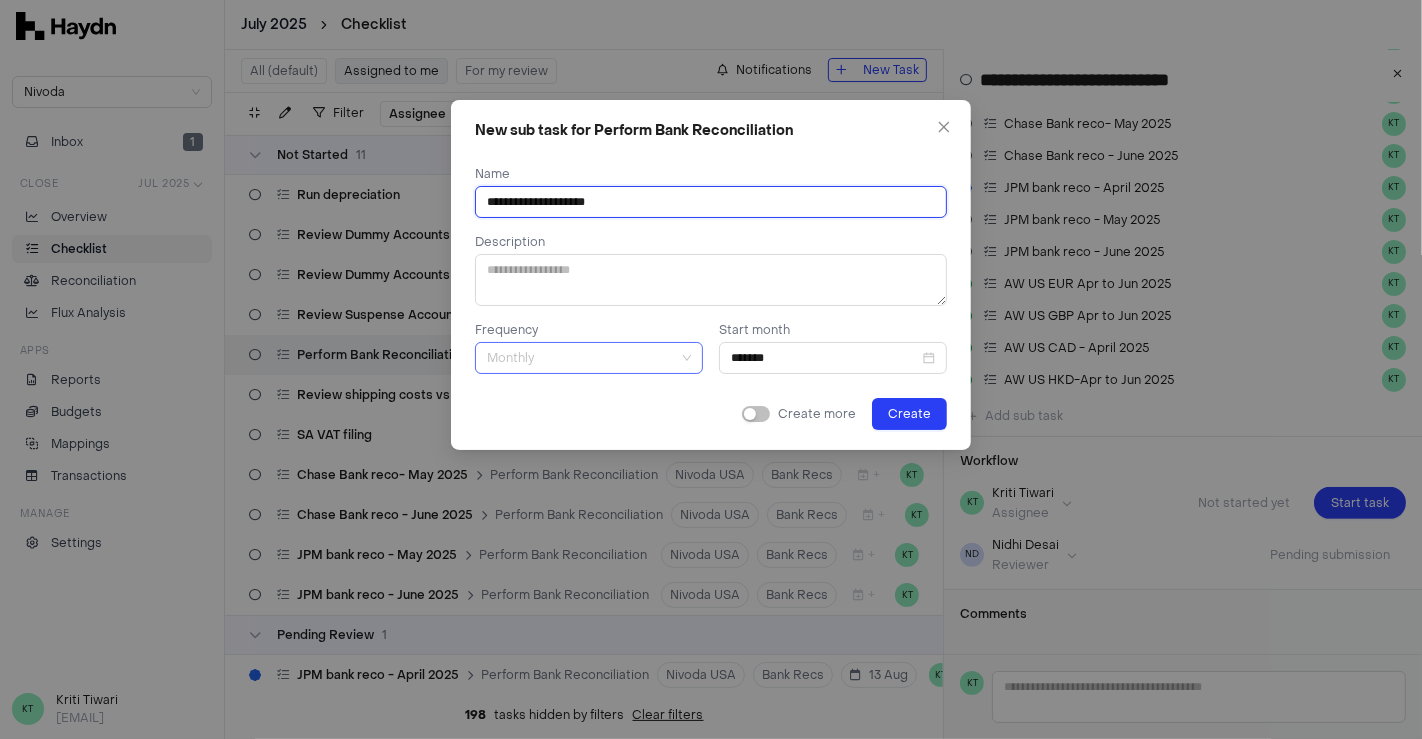 click on "Monthly" at bounding box center (589, 358) 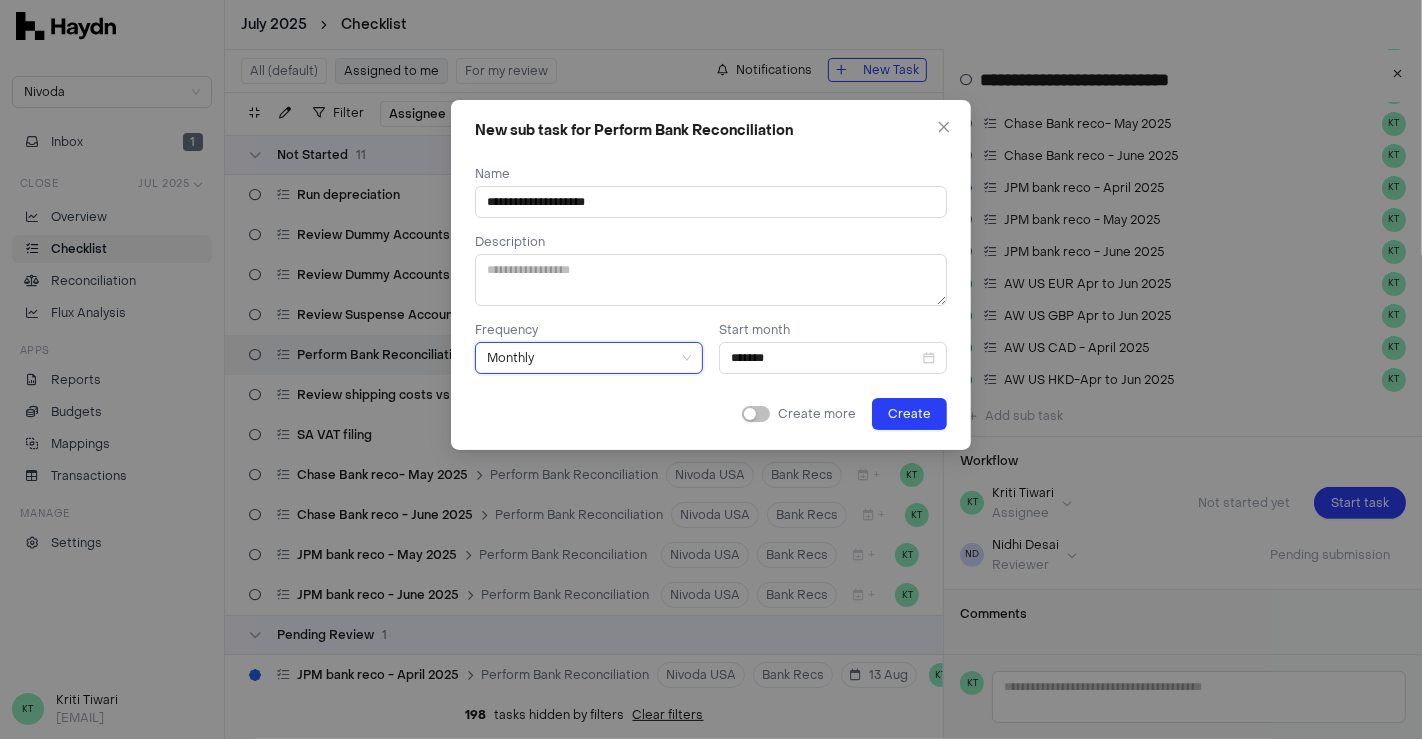 click on "Monthly" at bounding box center (589, 358) 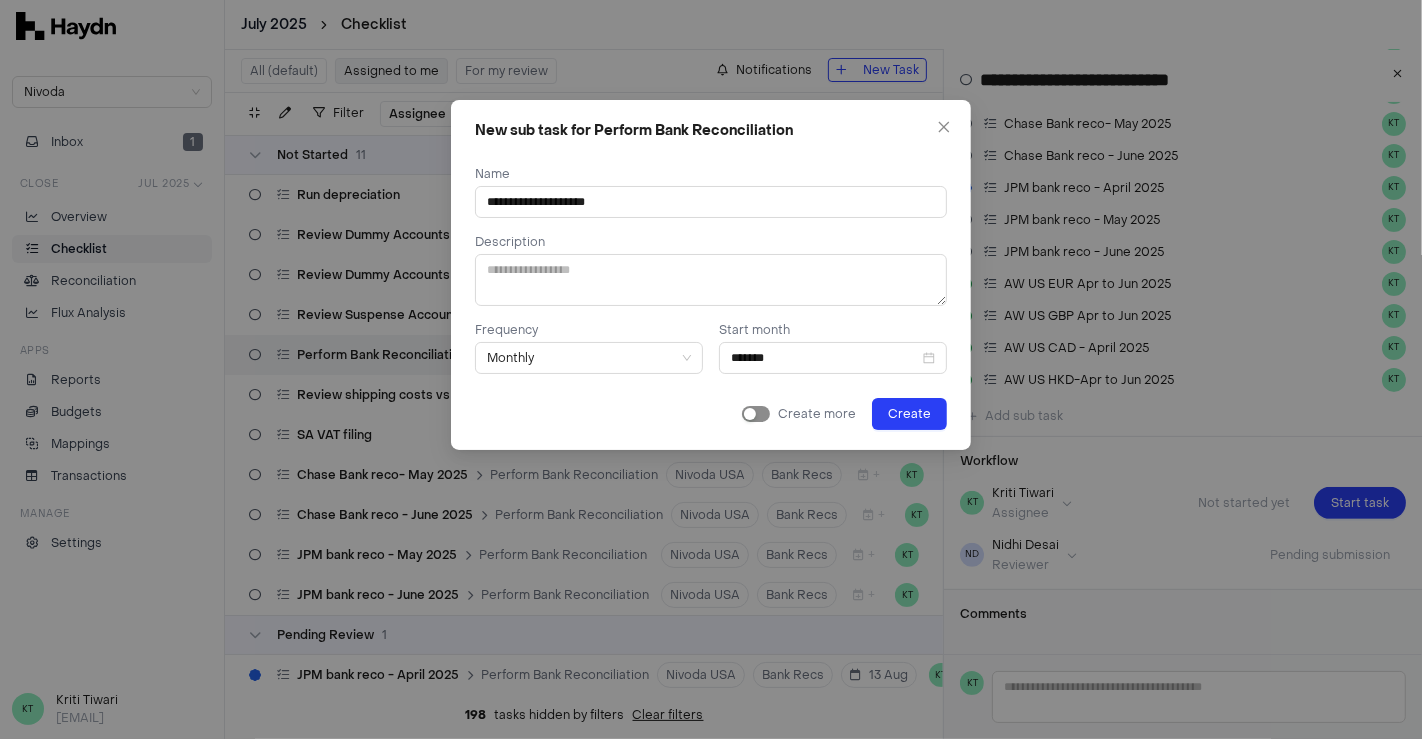click at bounding box center [756, 414] 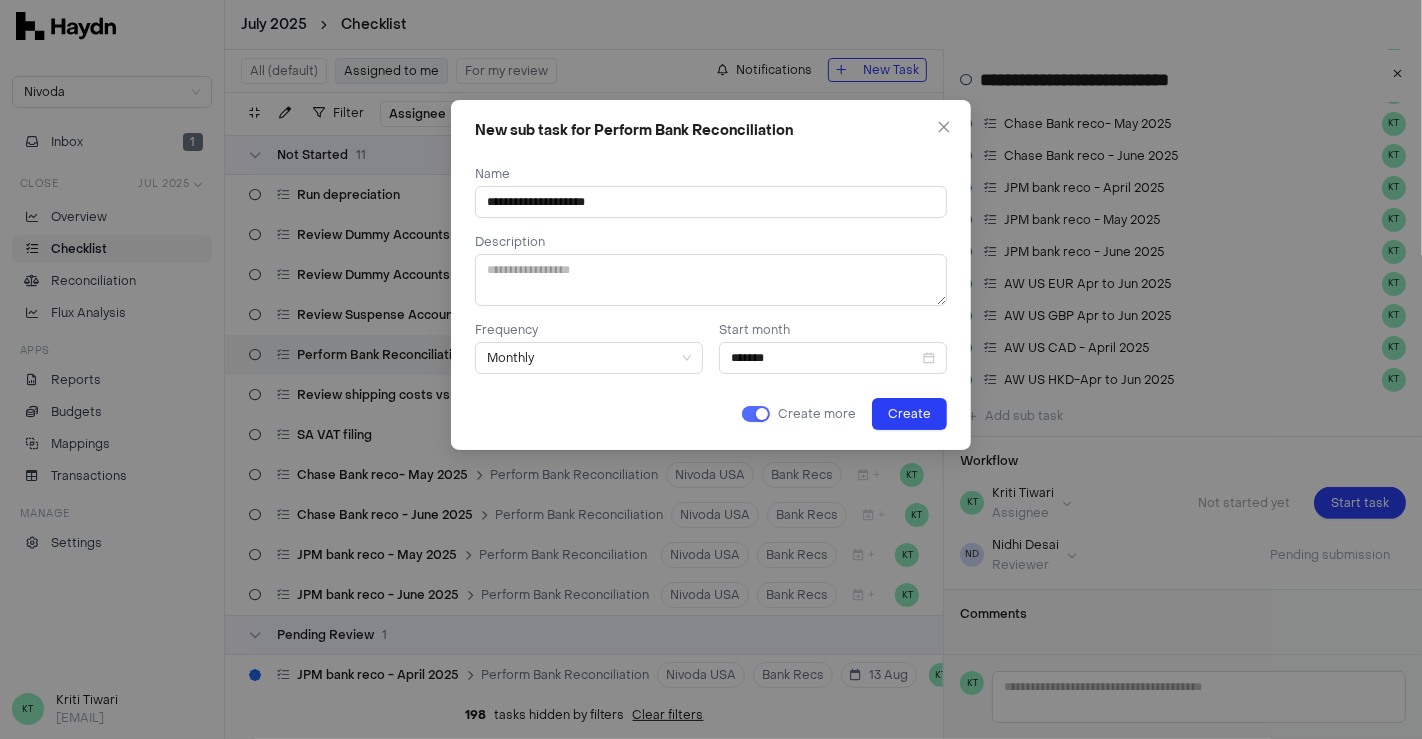 click at bounding box center (762, 414) 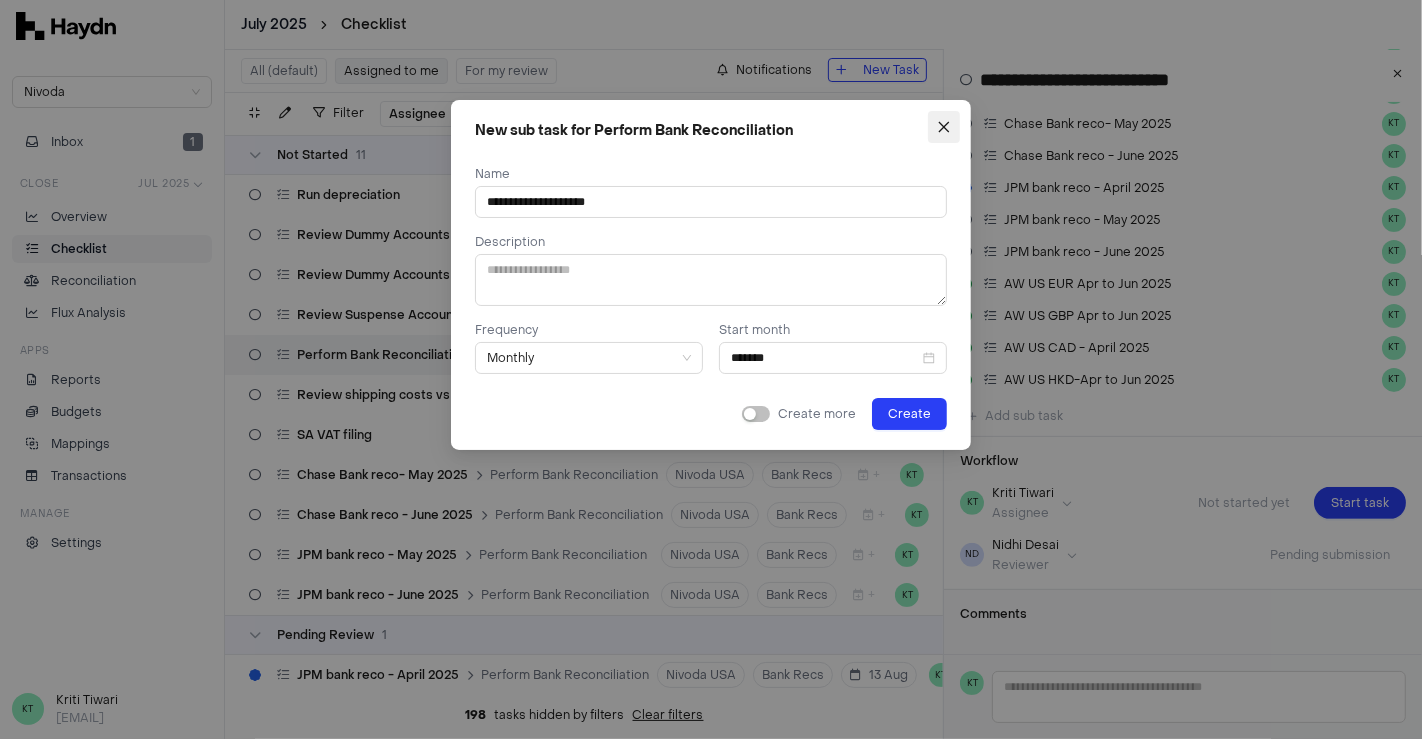 click 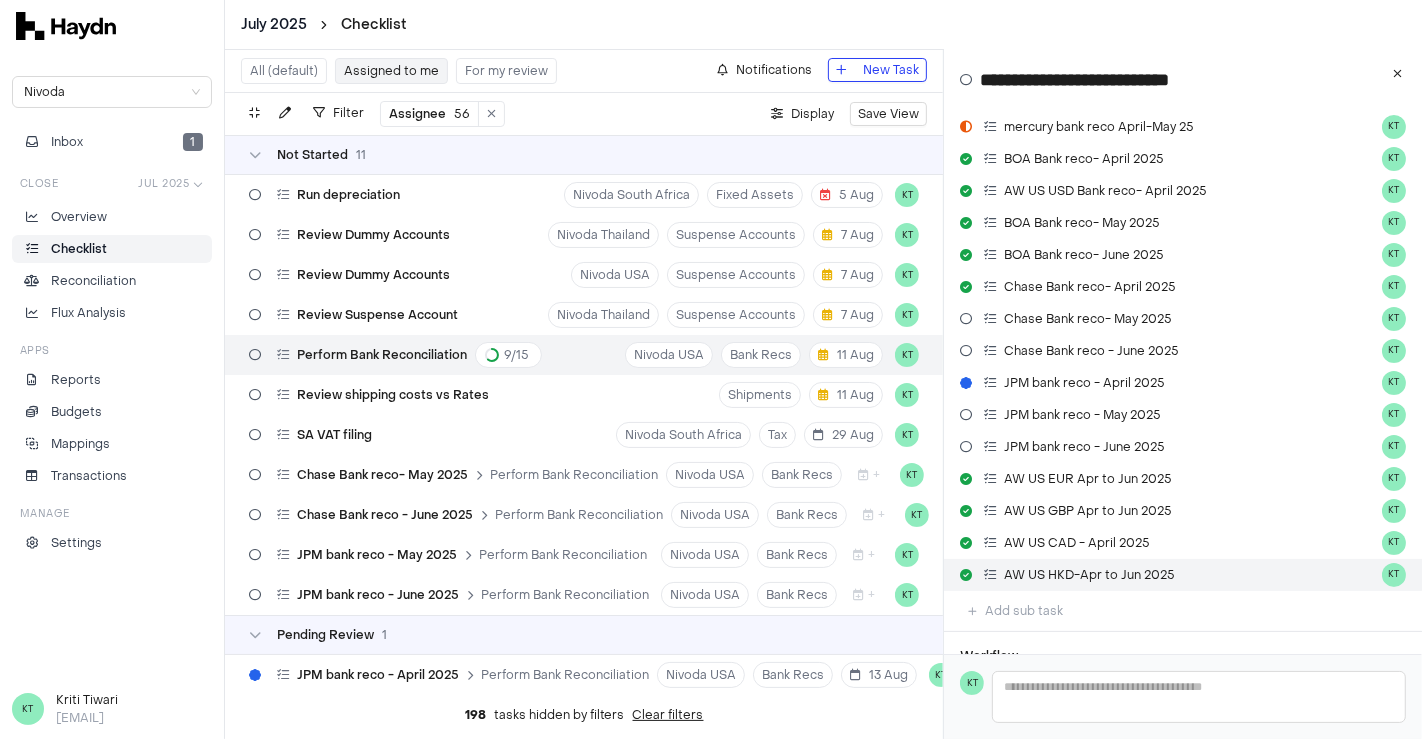 scroll, scrollTop: 0, scrollLeft: 0, axis: both 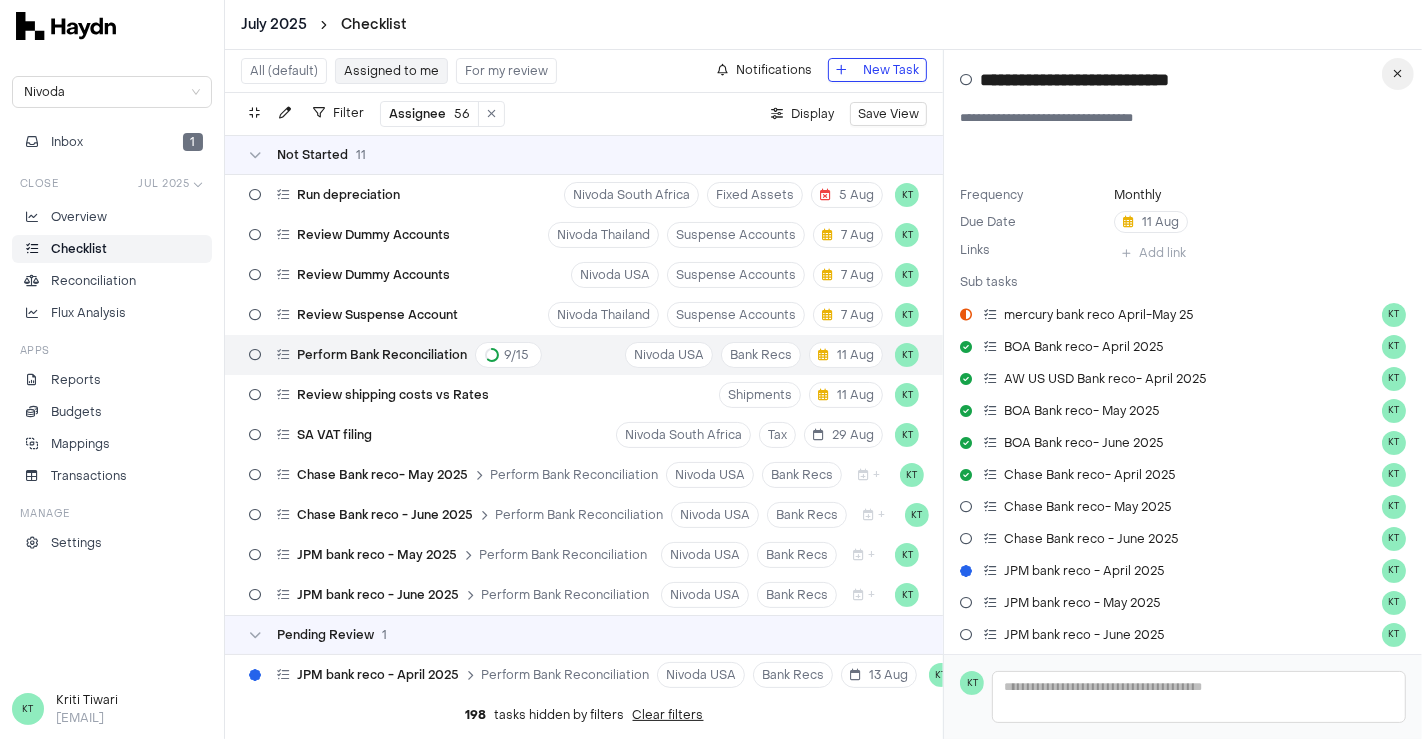 click at bounding box center (1398, 74) 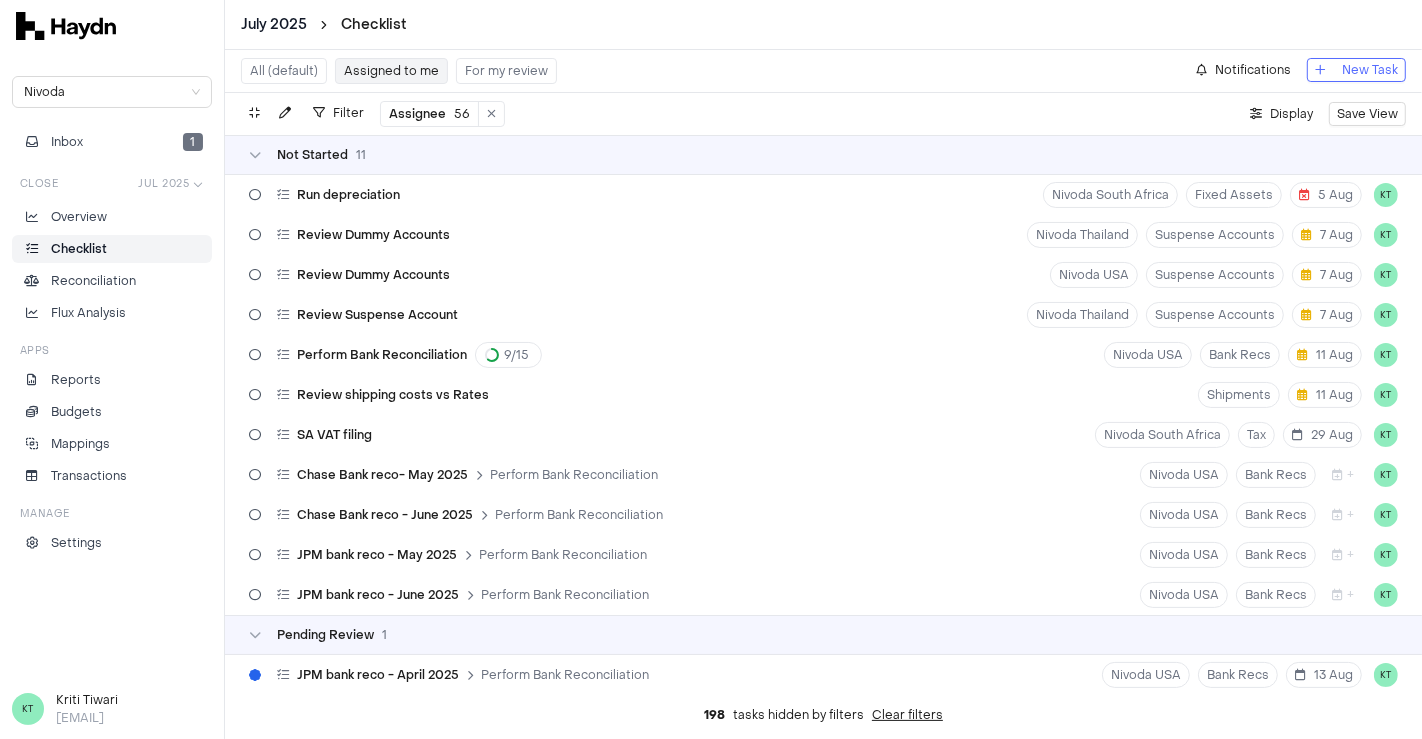 click on "New Task" at bounding box center [1370, 70] 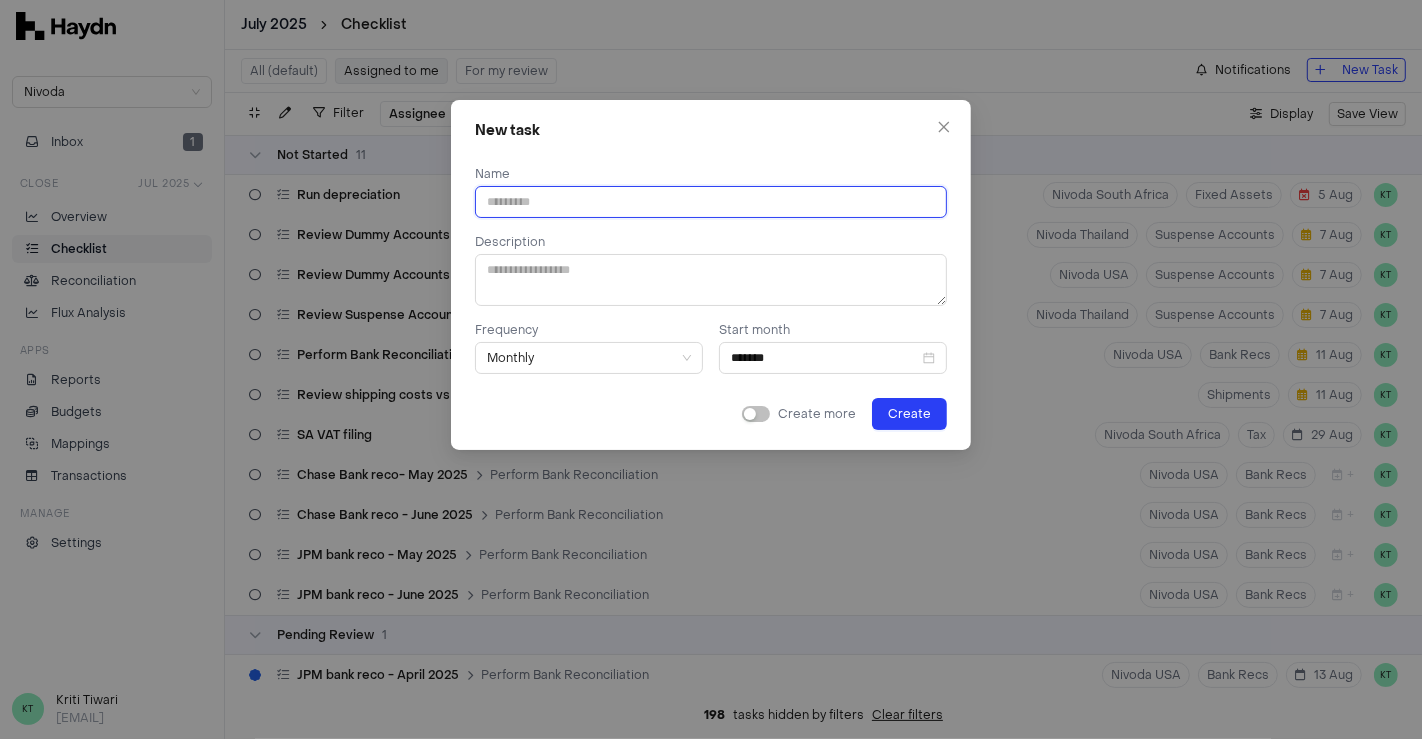click at bounding box center (711, 202) 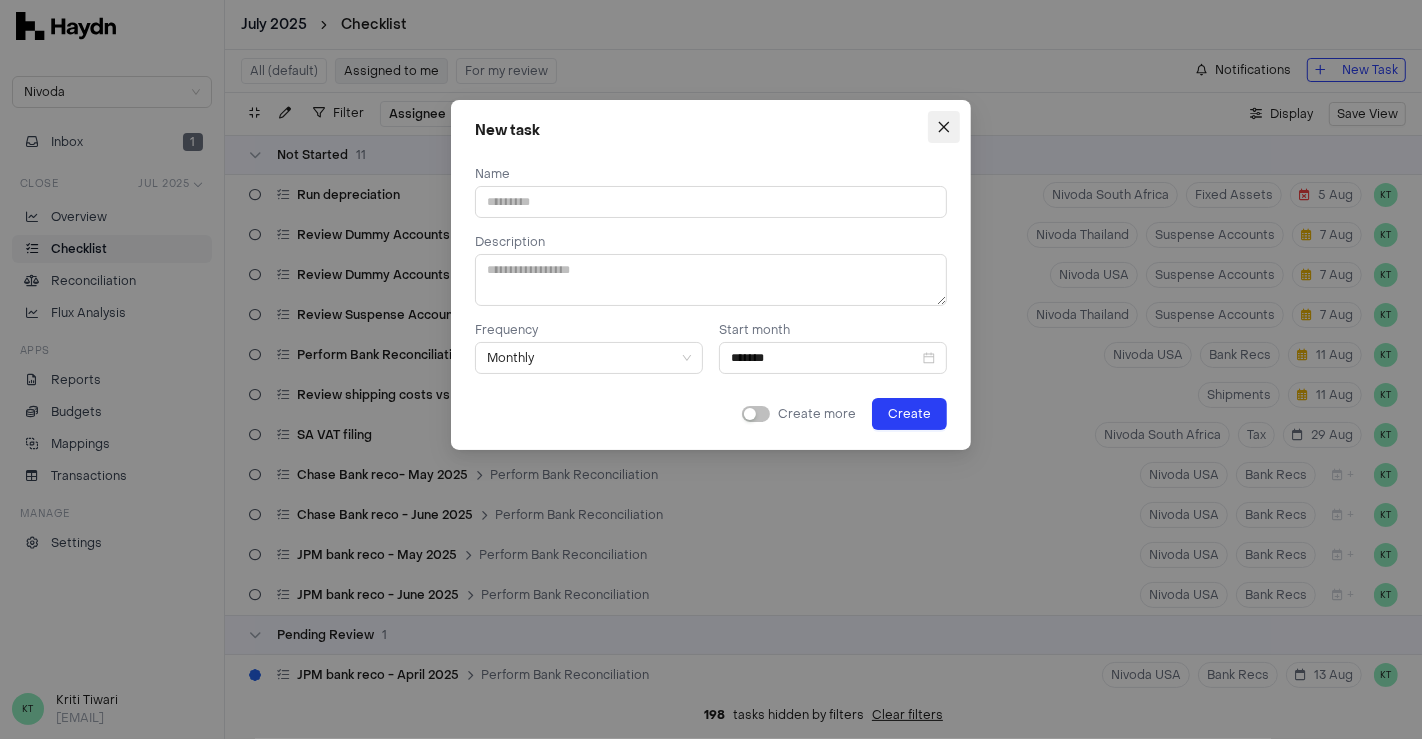 click 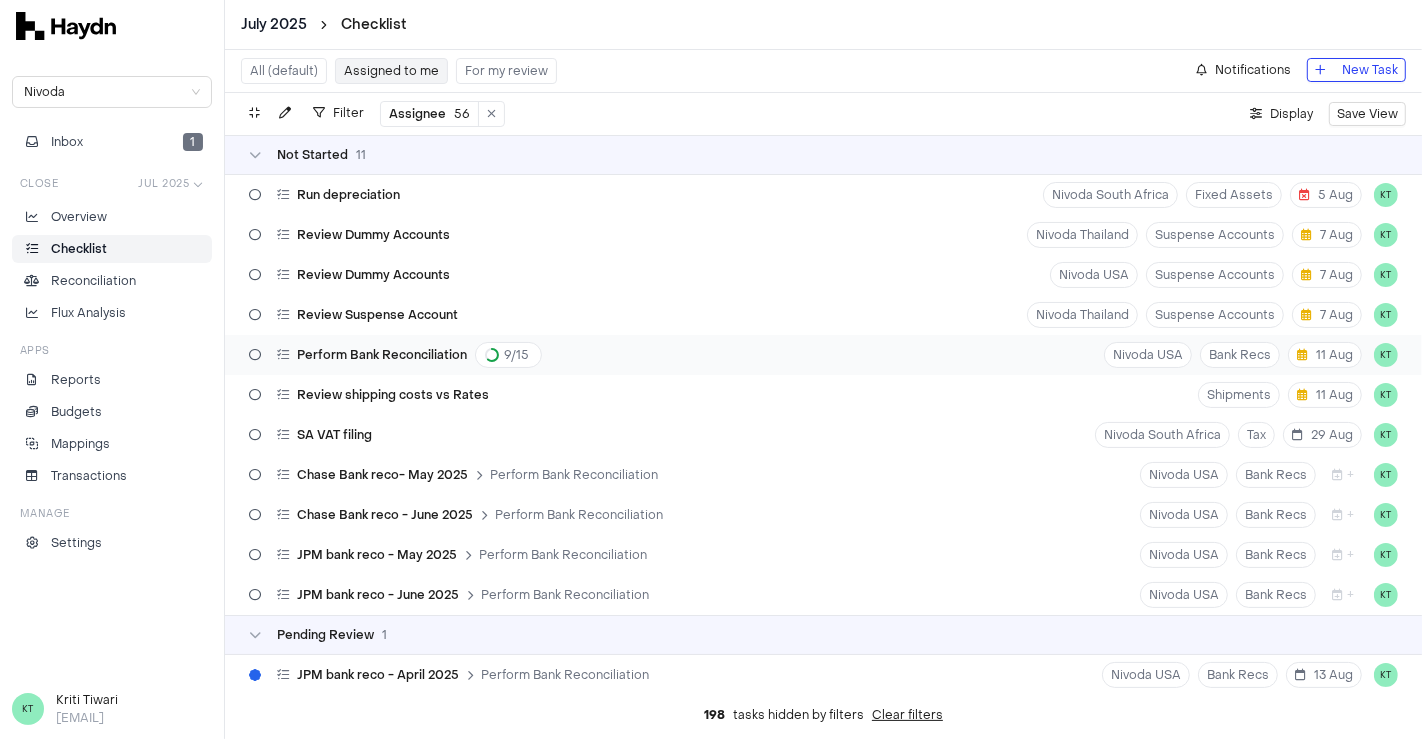 click on "Perform Bank Reconciliation 9 / 15 Nivoda USA Bank Recs 11 [MONTH] KT" at bounding box center (823, 355) 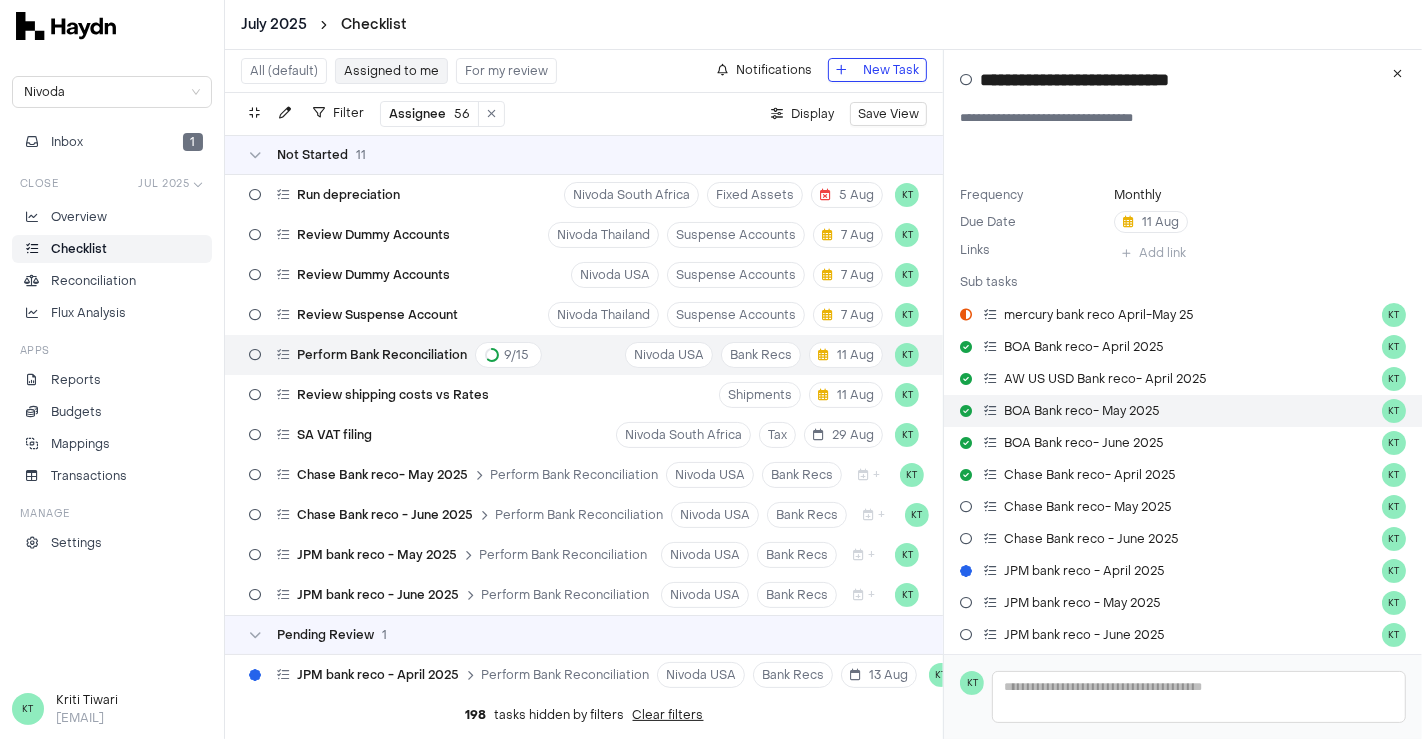 type 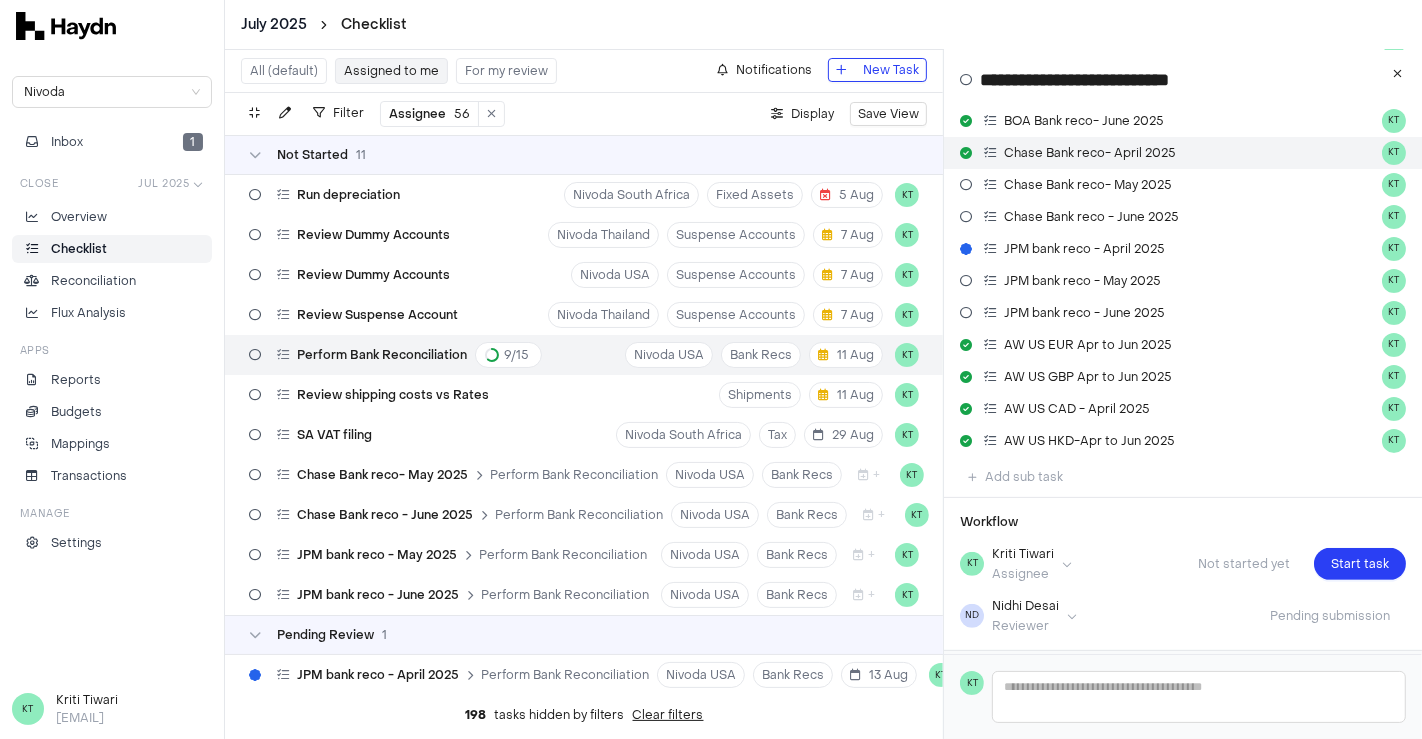 scroll, scrollTop: 324, scrollLeft: 0, axis: vertical 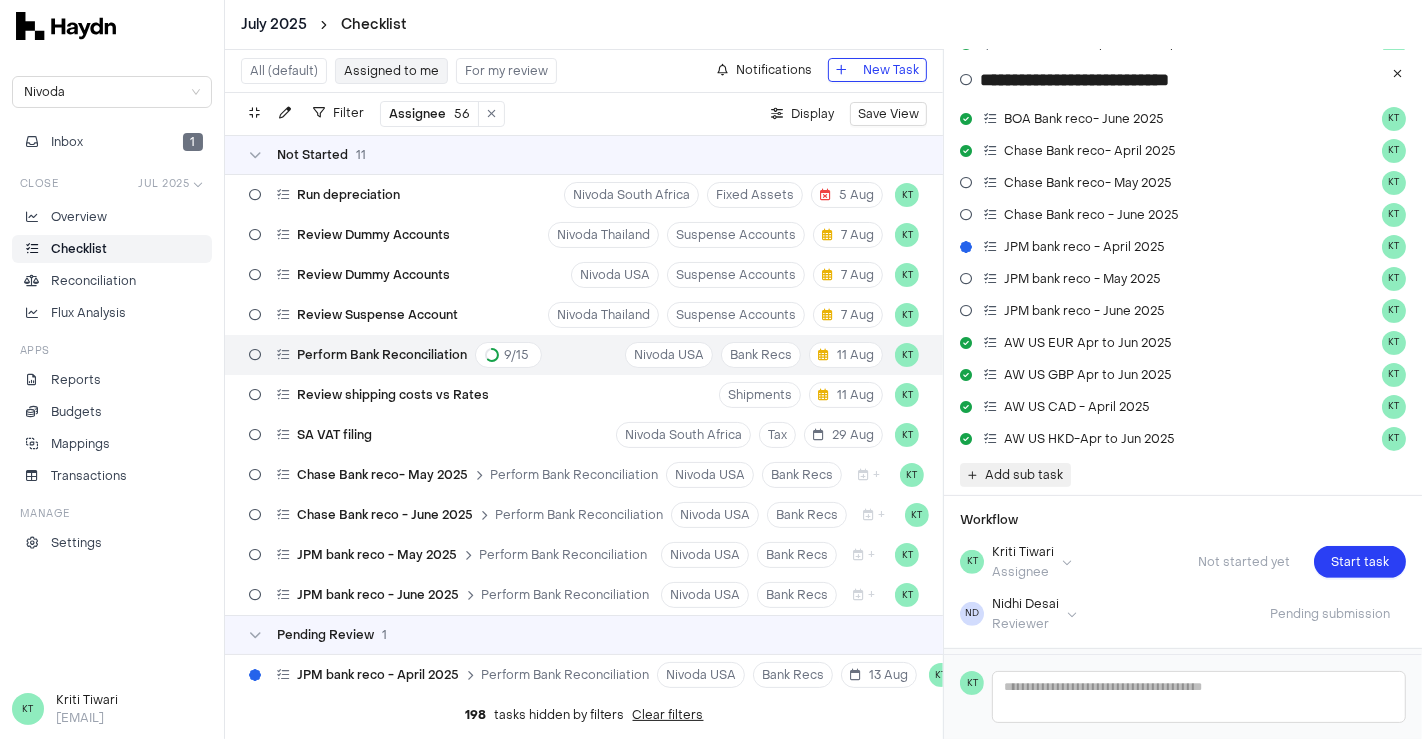 click on "Add sub task" at bounding box center [1024, 475] 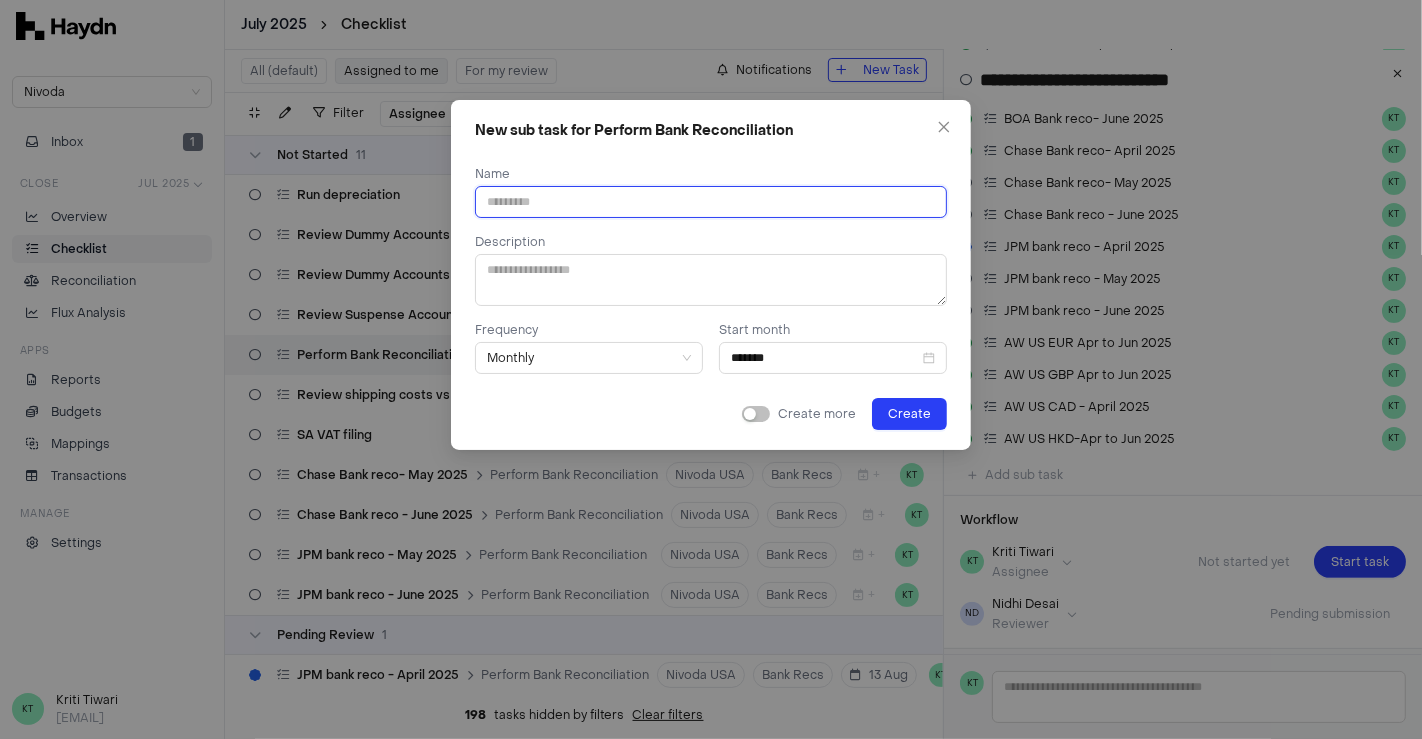 click at bounding box center (711, 202) 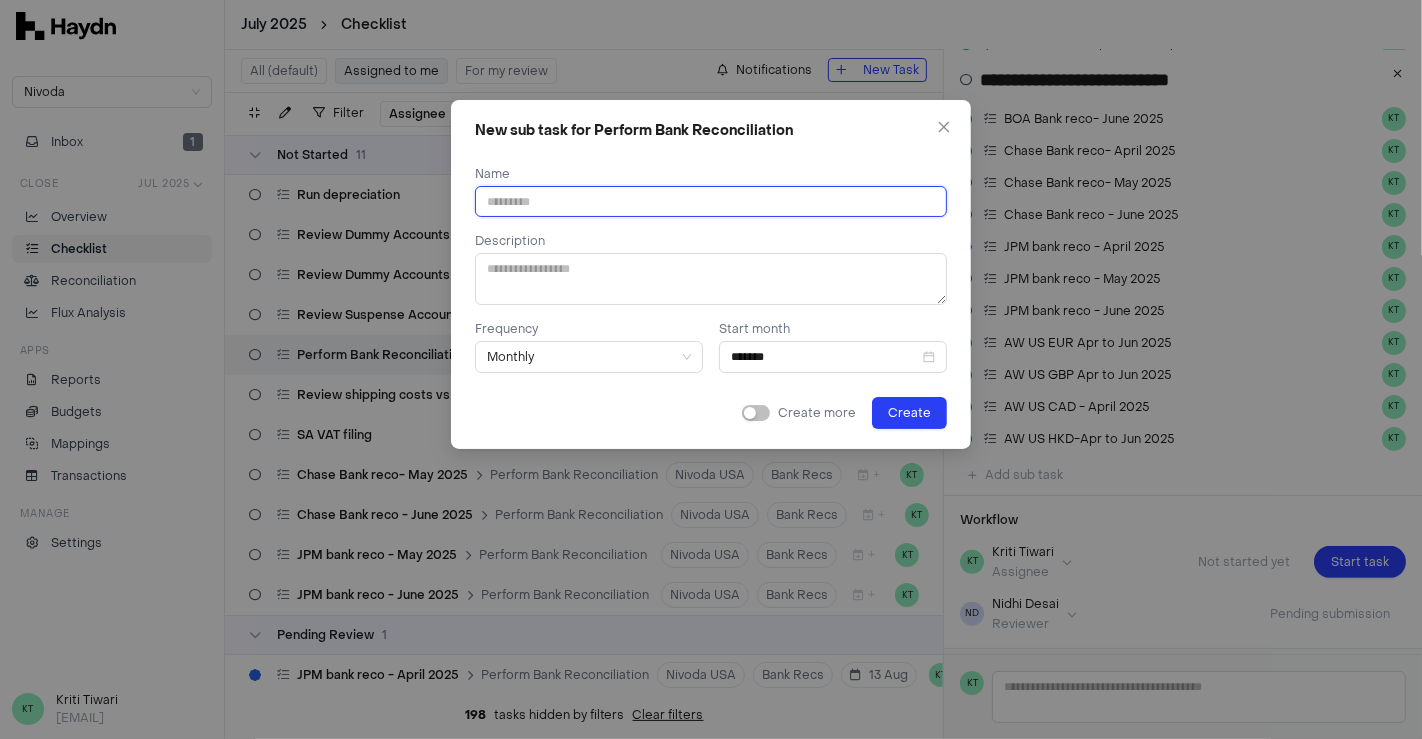 scroll, scrollTop: 0, scrollLeft: 0, axis: both 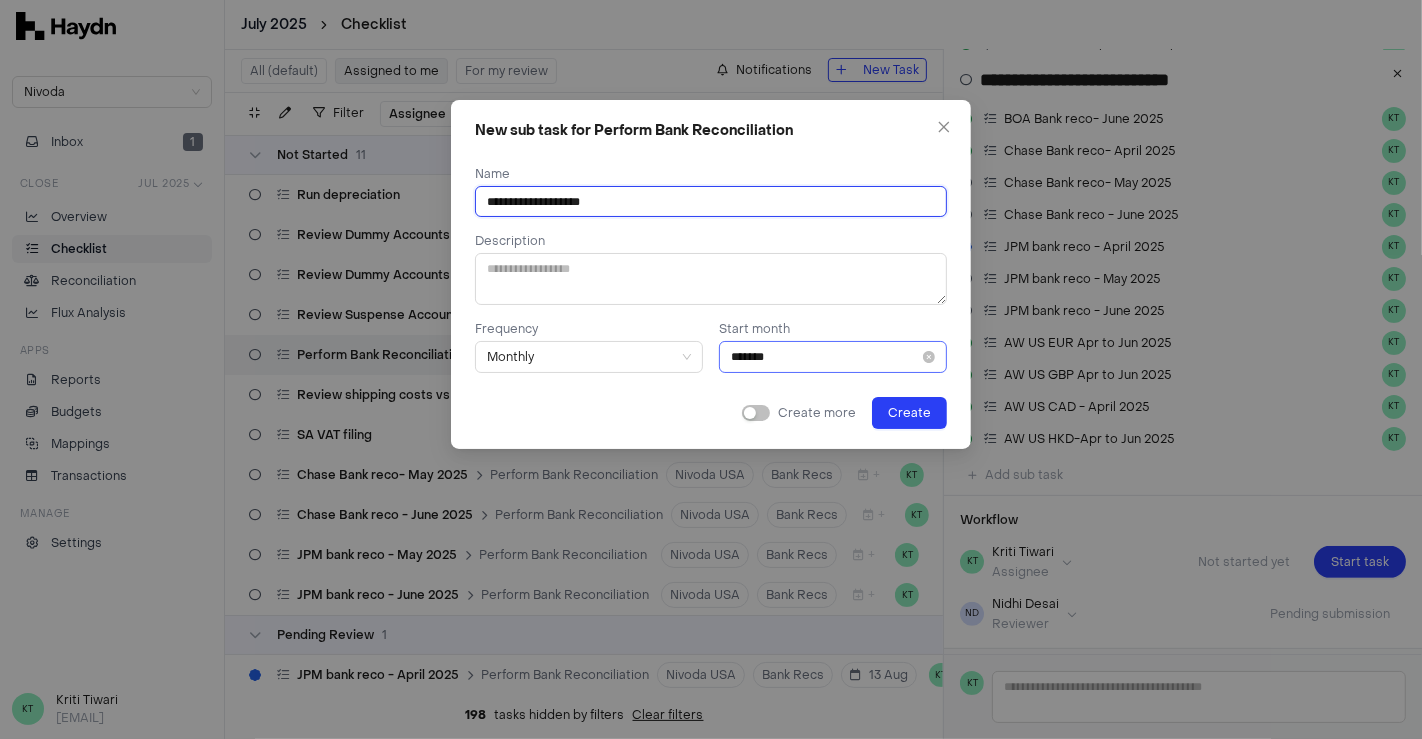 type on "**********" 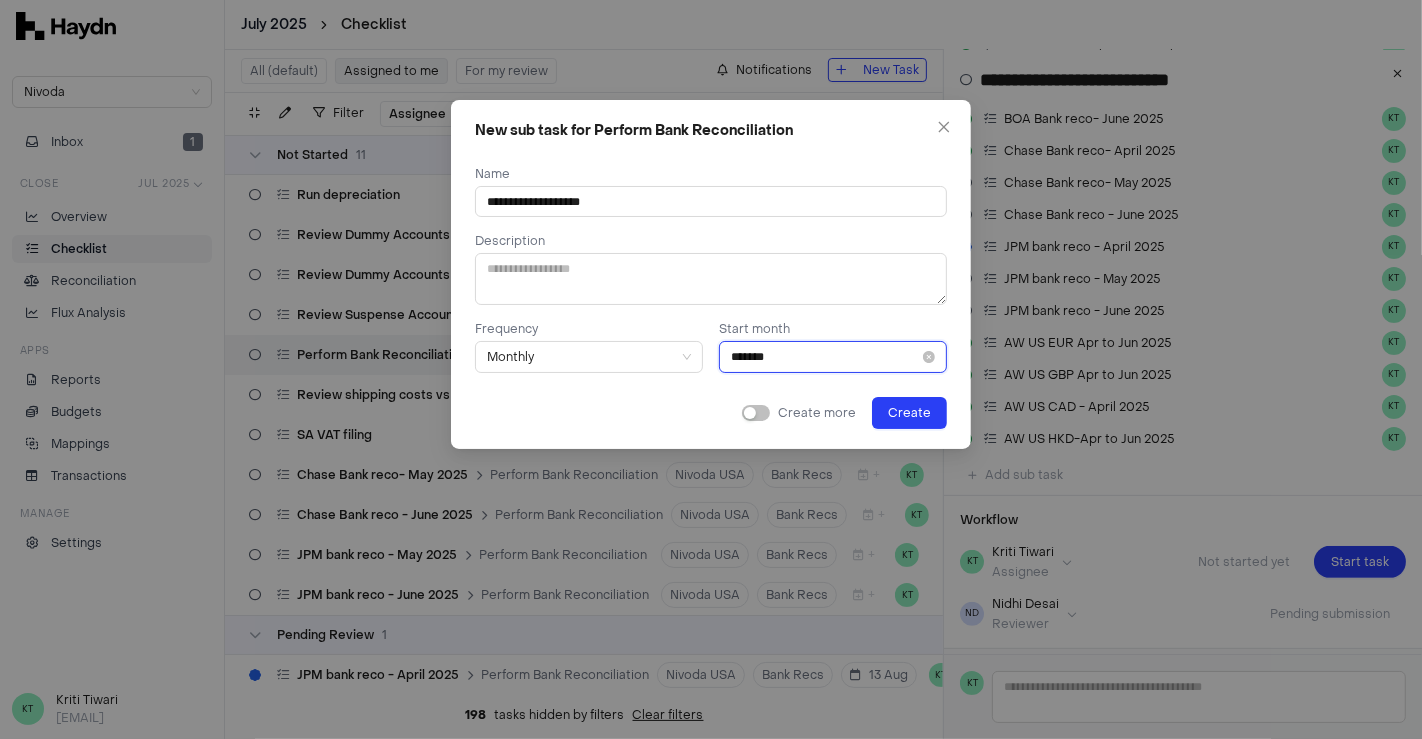 click on "*******" at bounding box center [825, 357] 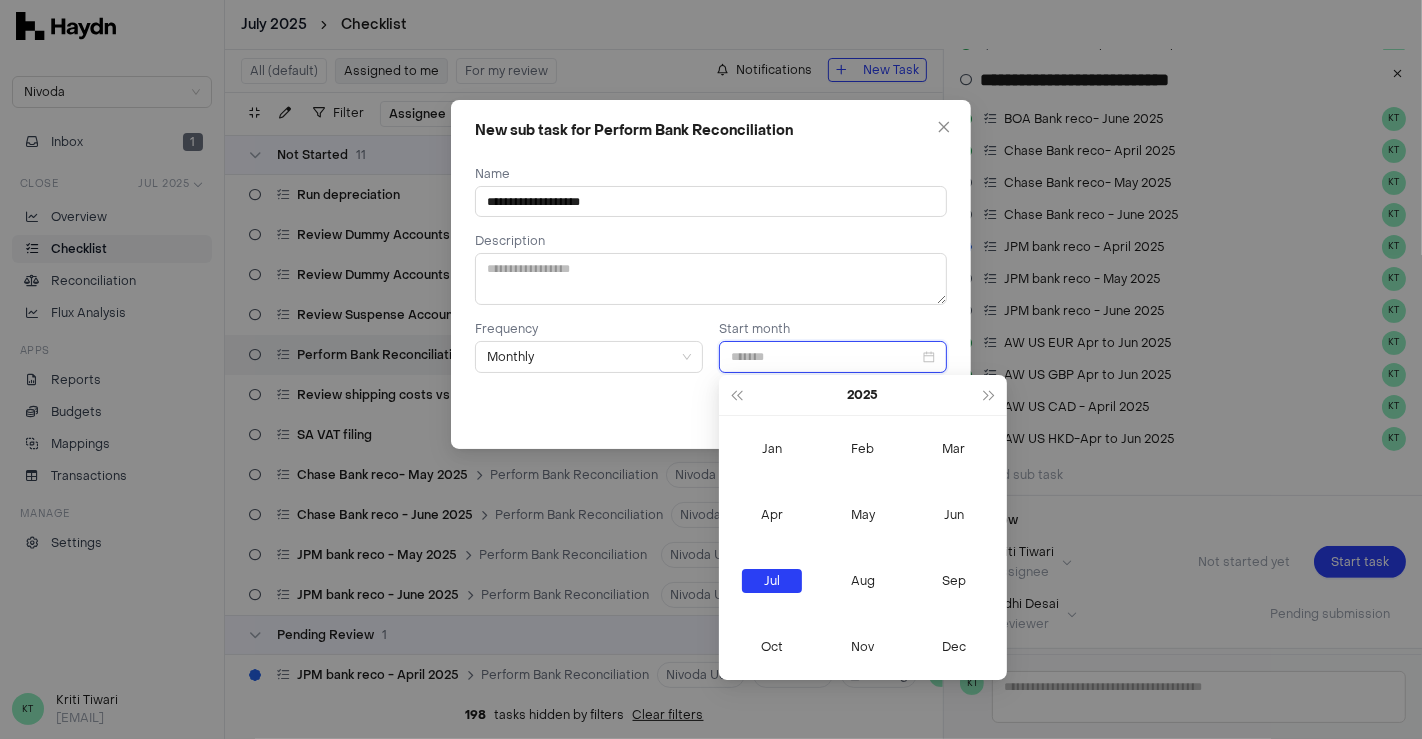 type on "*******" 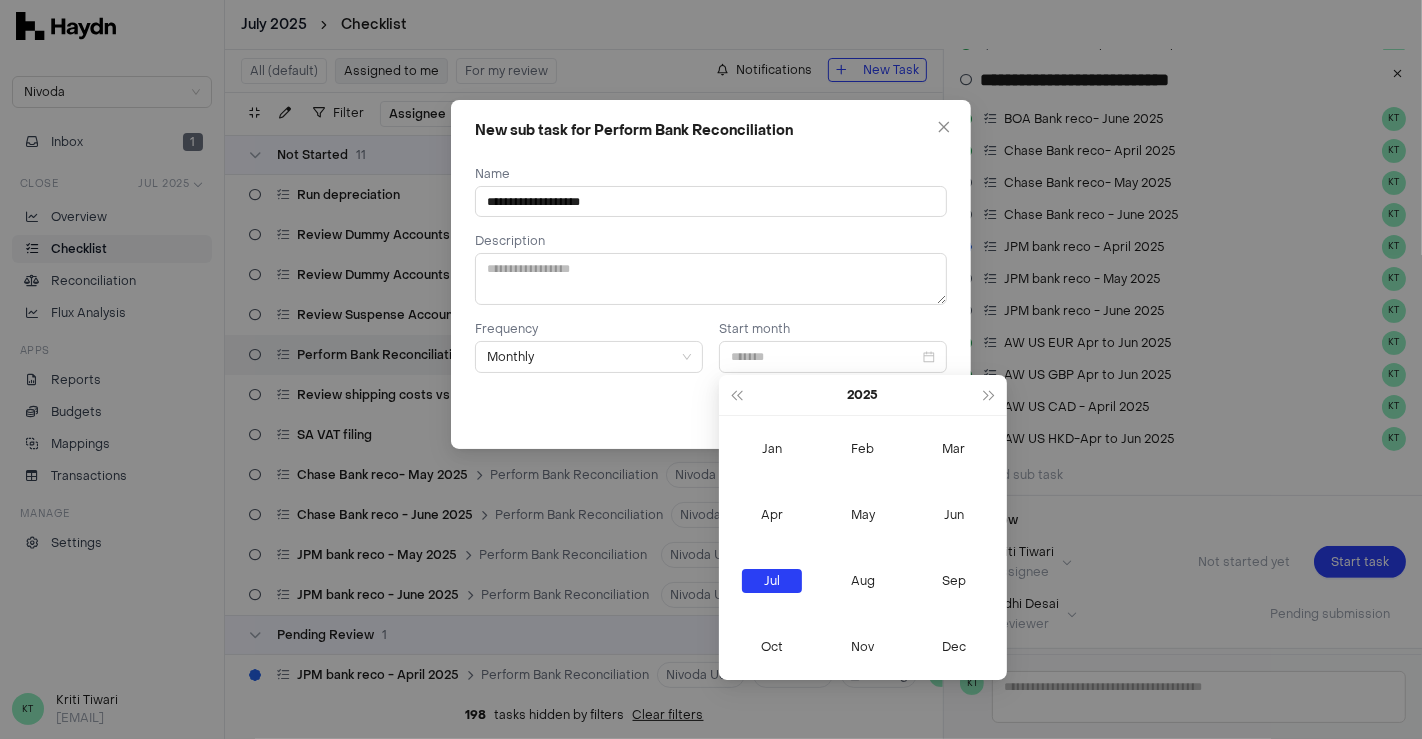 click on "Jul" at bounding box center [772, 581] 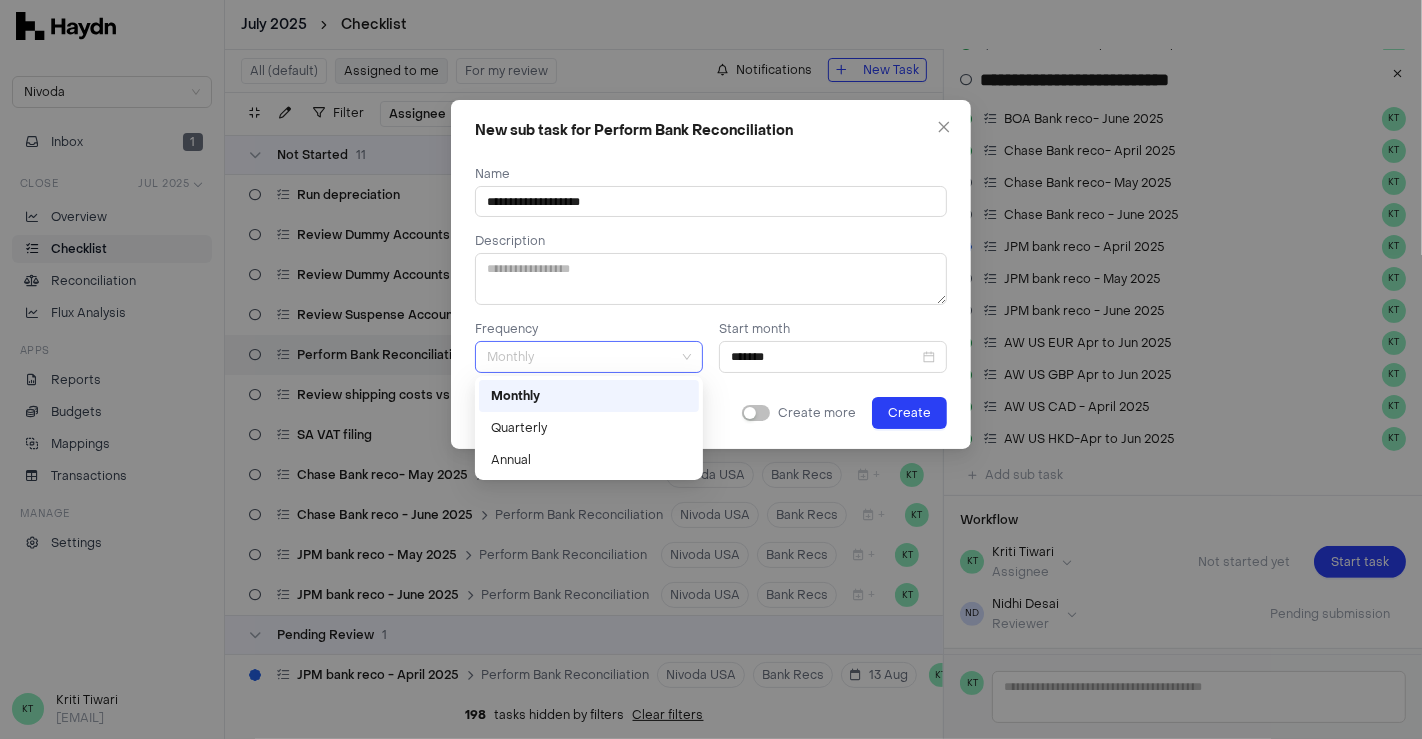 click on "Monthly" at bounding box center [589, 357] 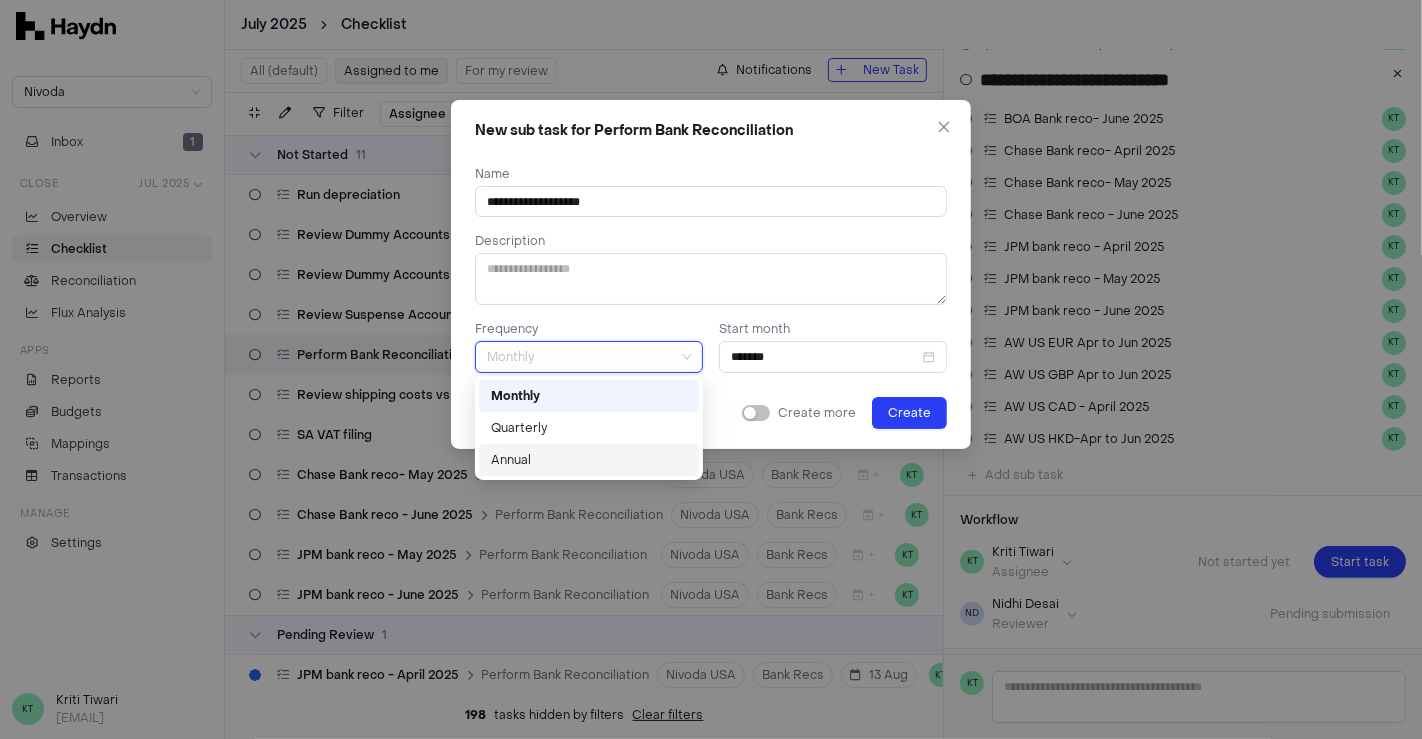 click on "Annual" at bounding box center [589, 460] 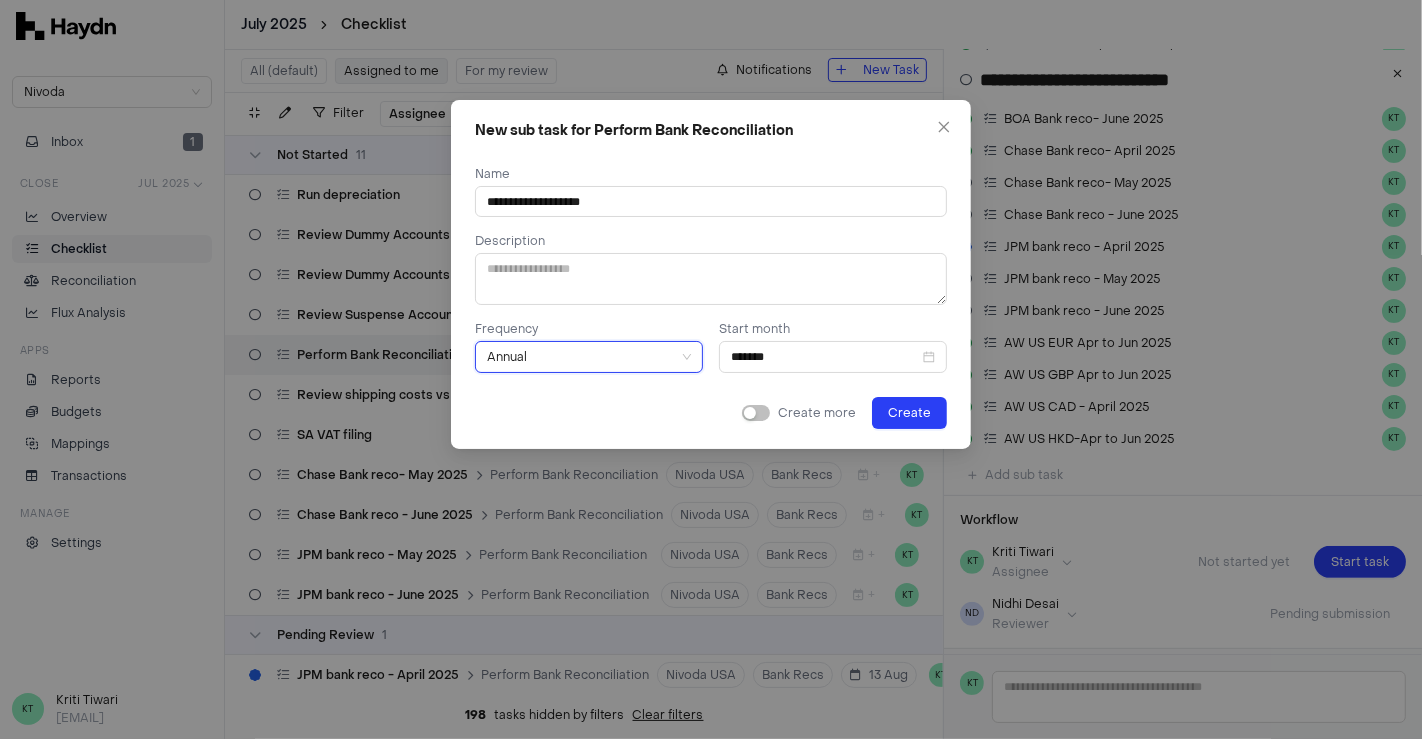 click on "**********" at bounding box center (711, 289) 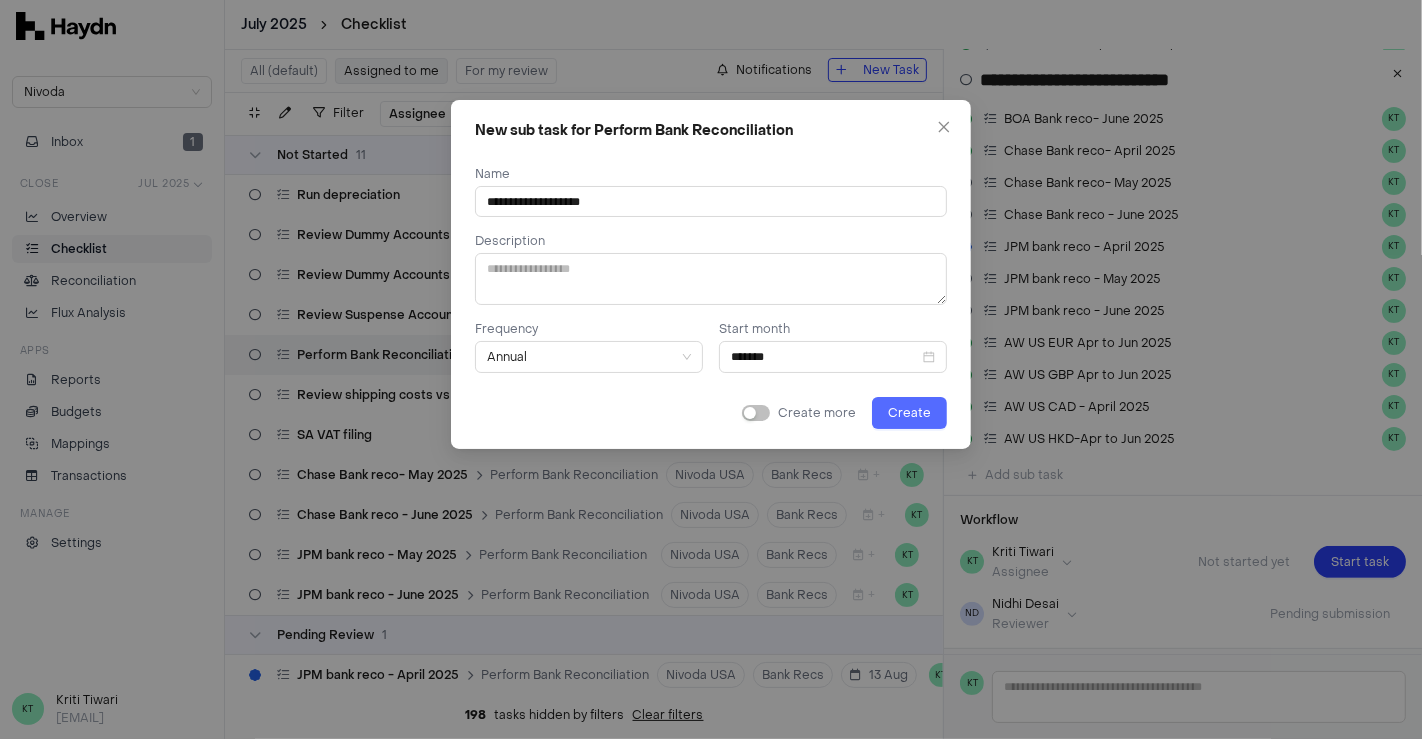 click on "Create" at bounding box center (909, 413) 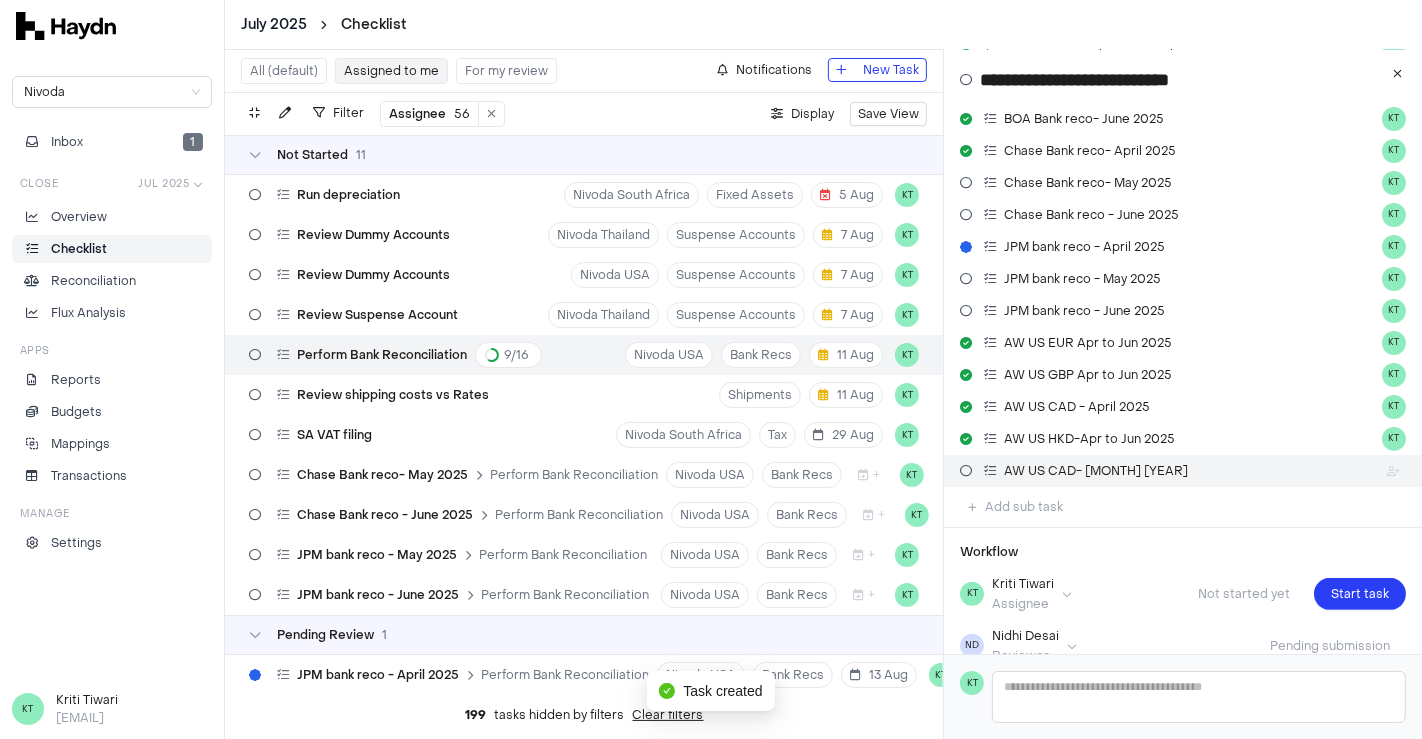 click at bounding box center (966, 471) 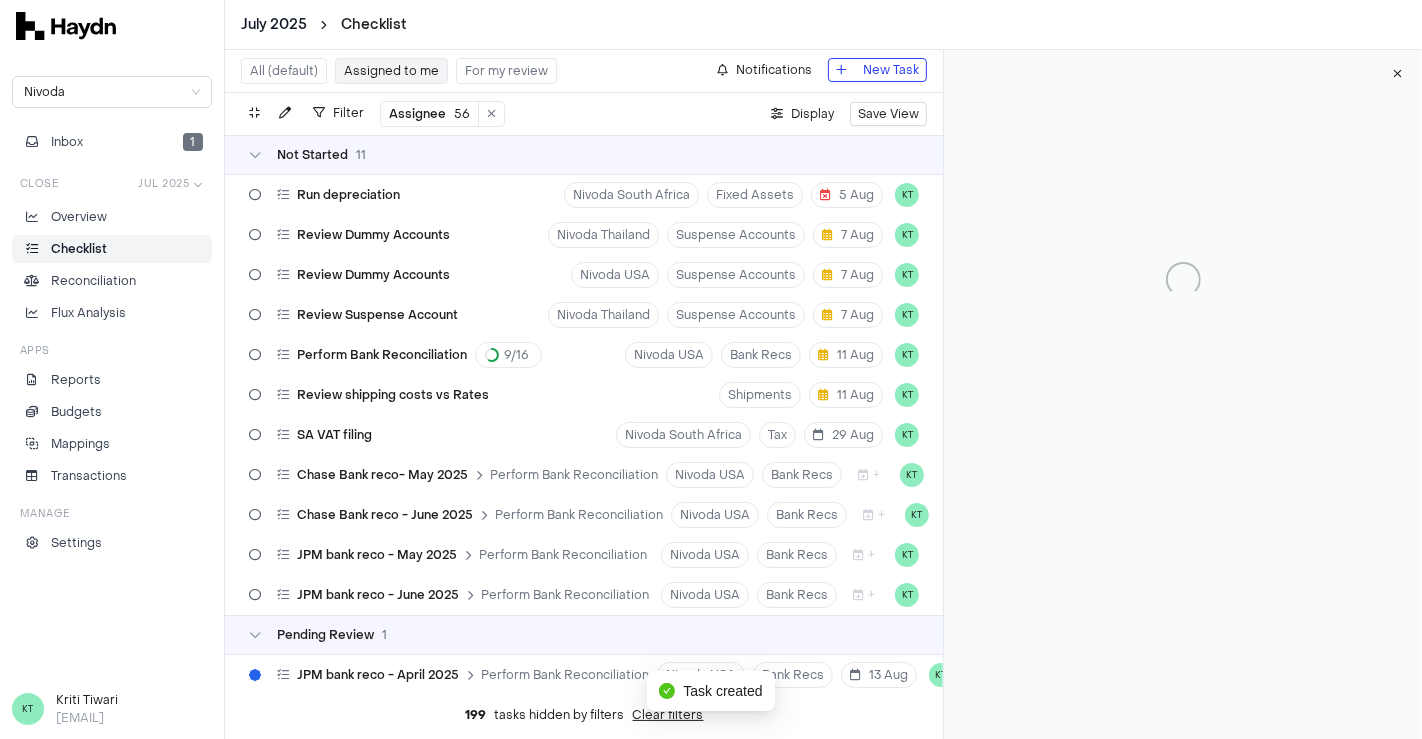 type 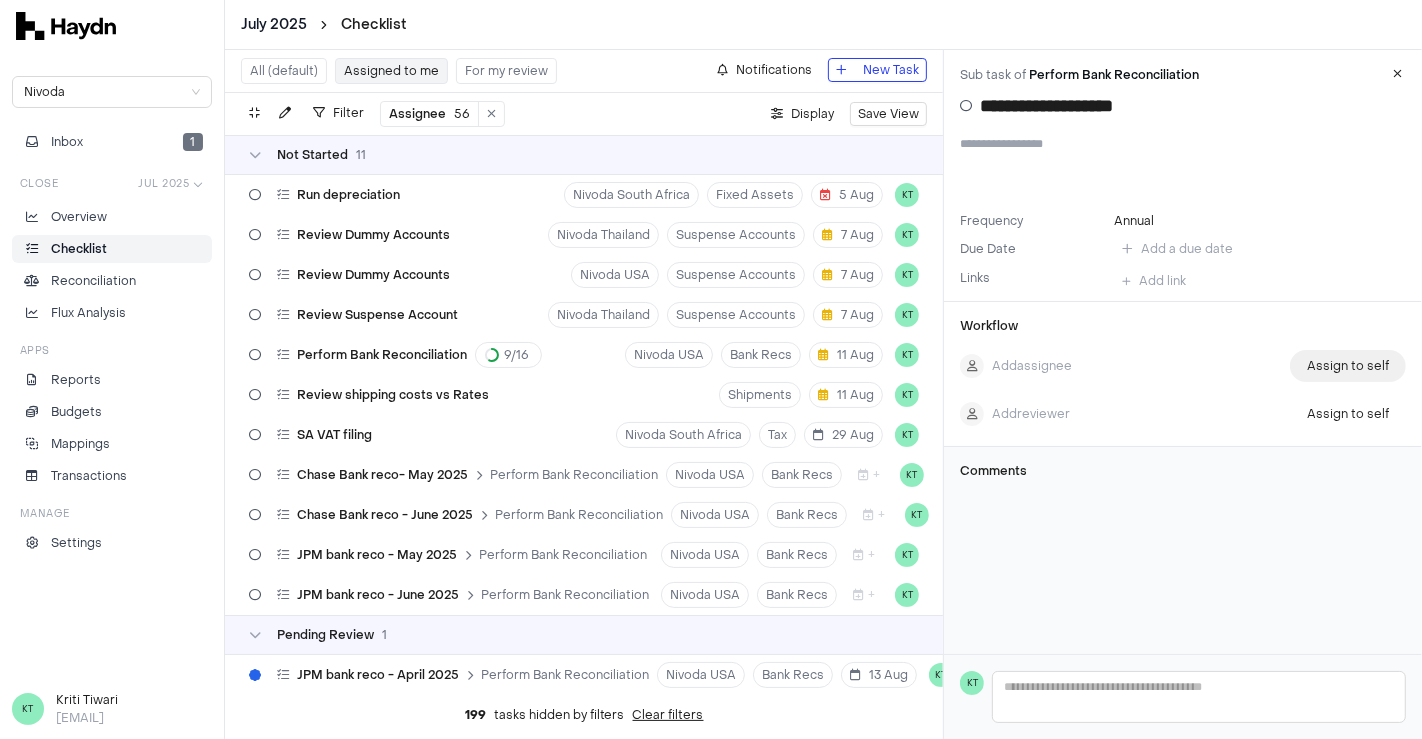 click on "Assign to self" at bounding box center (1348, 366) 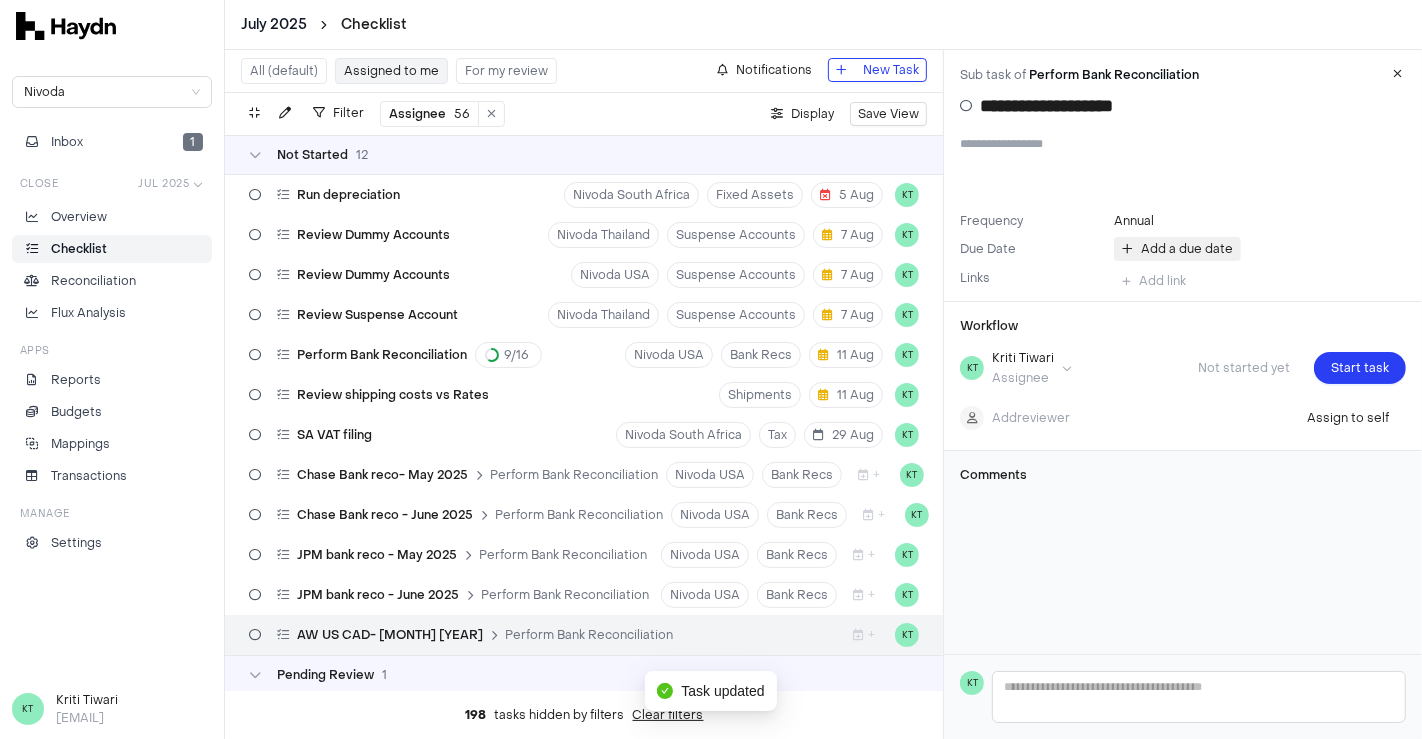 click on "Add a due date" at bounding box center [1187, 249] 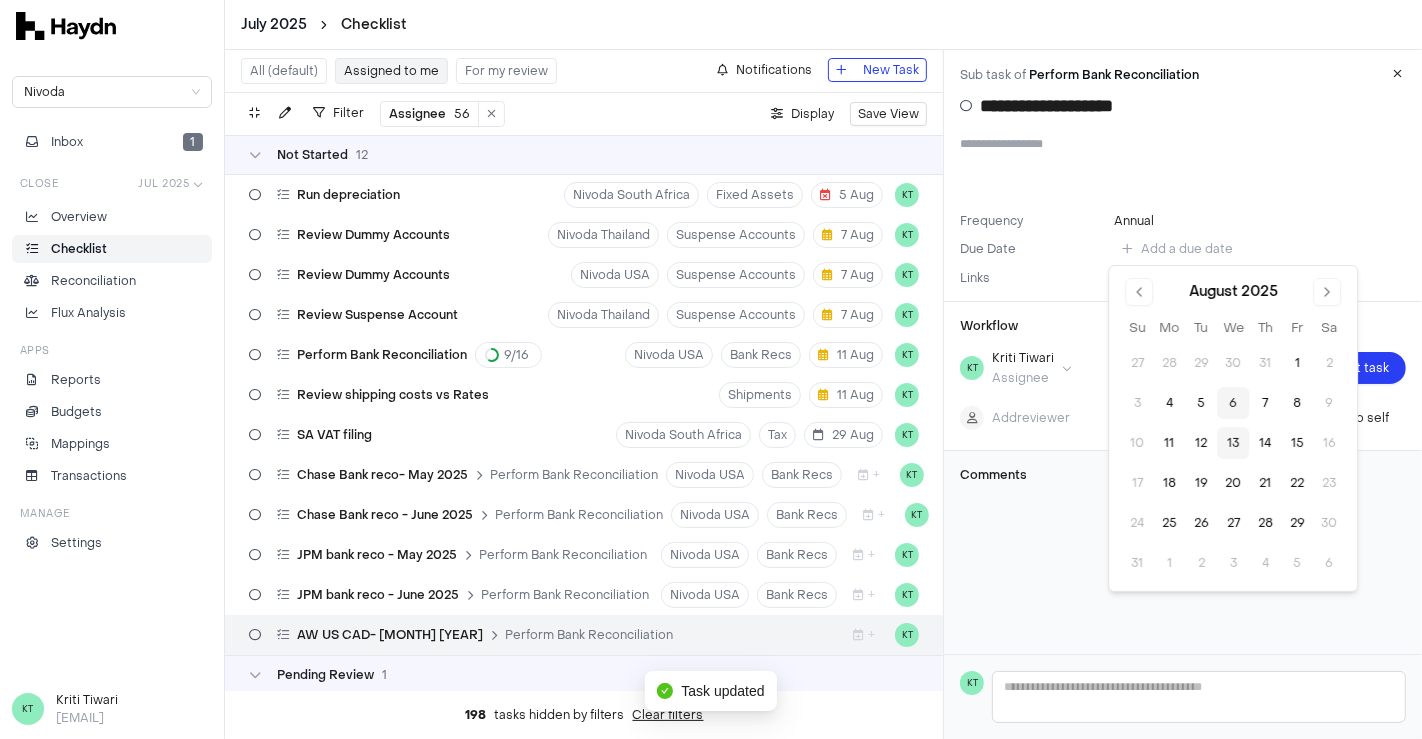 click on "13" at bounding box center [1233, 443] 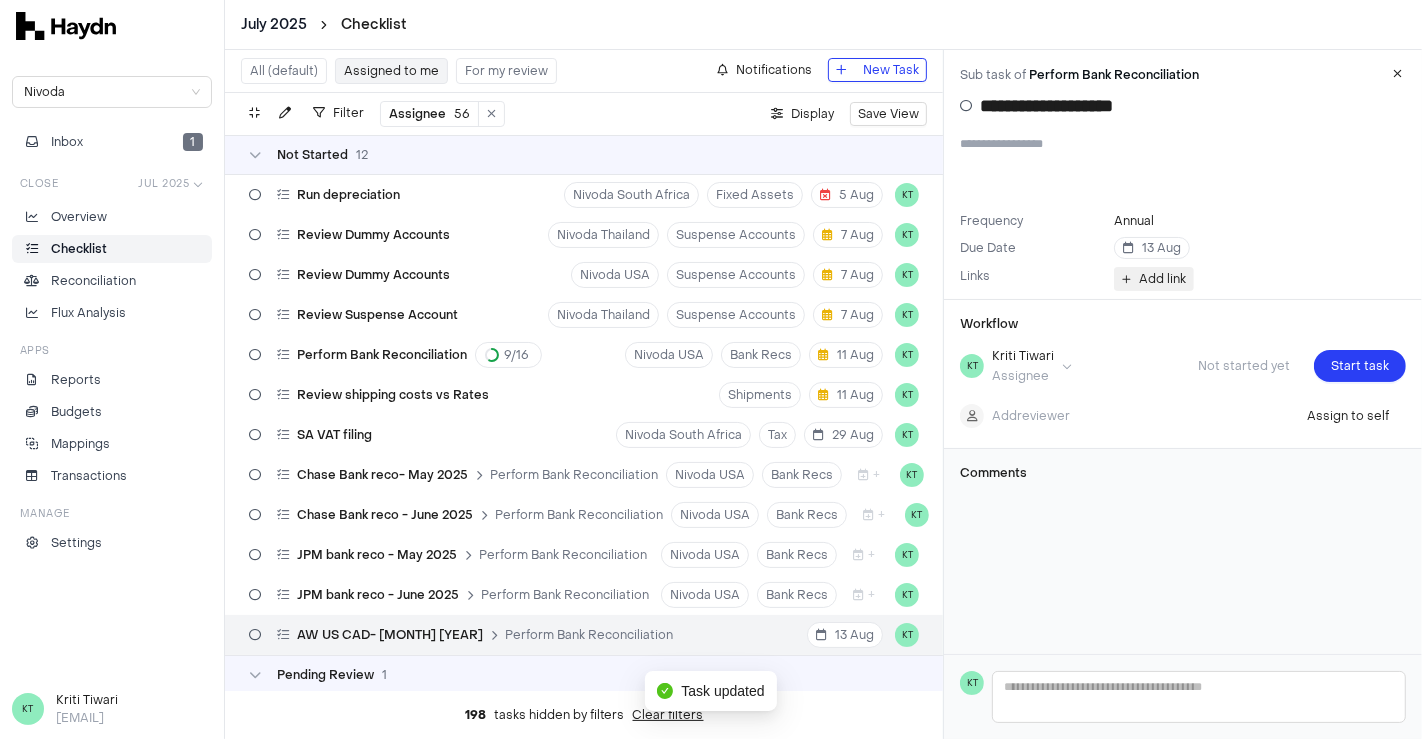 click on "Add link" at bounding box center (1162, 279) 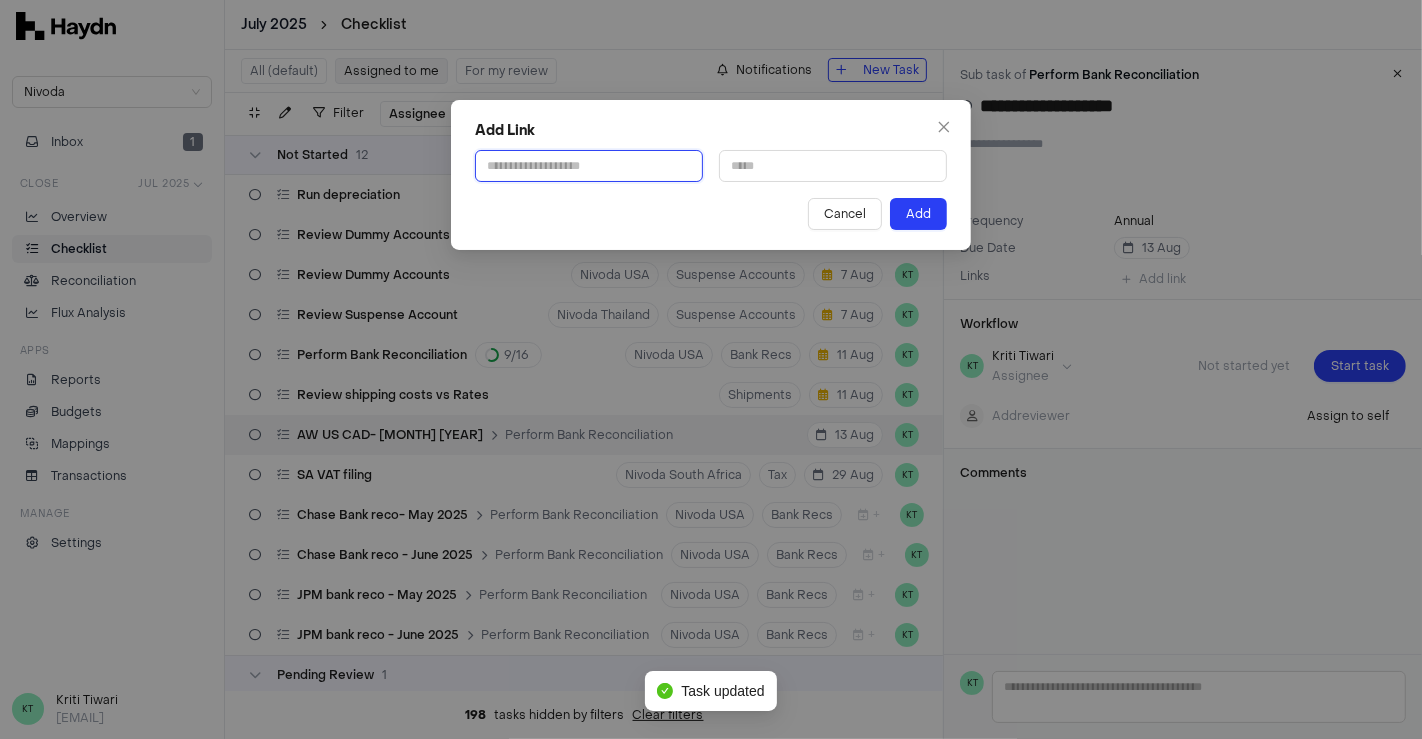 click at bounding box center (589, 166) 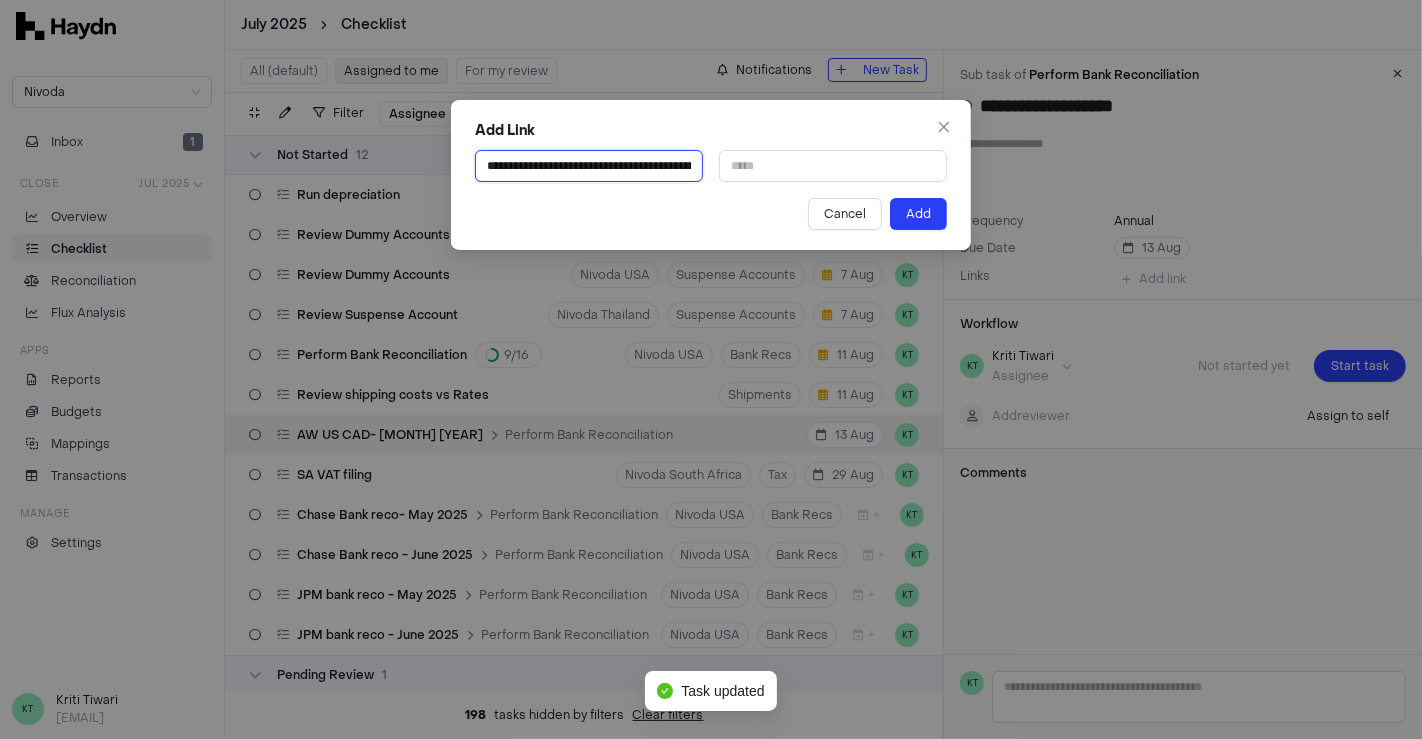 scroll, scrollTop: 0, scrollLeft: 582, axis: horizontal 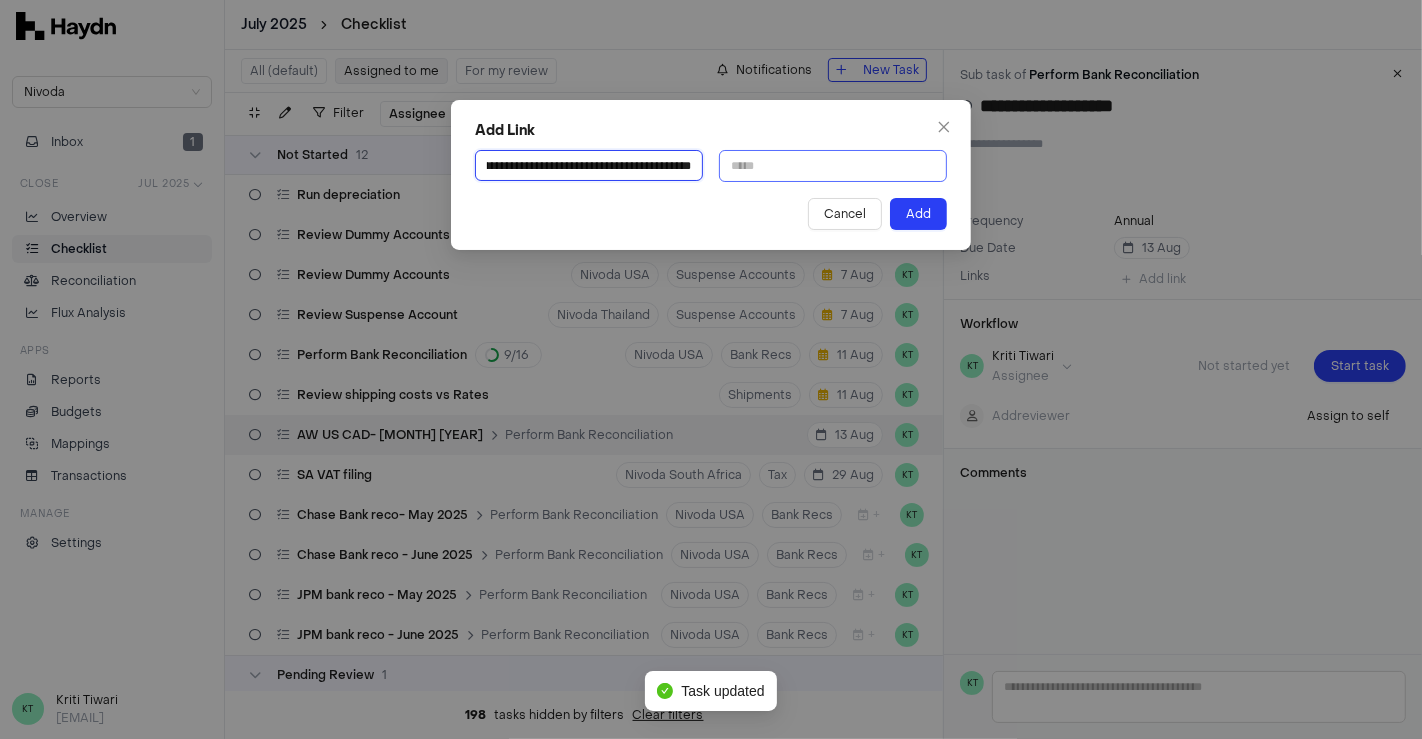 type on "**********" 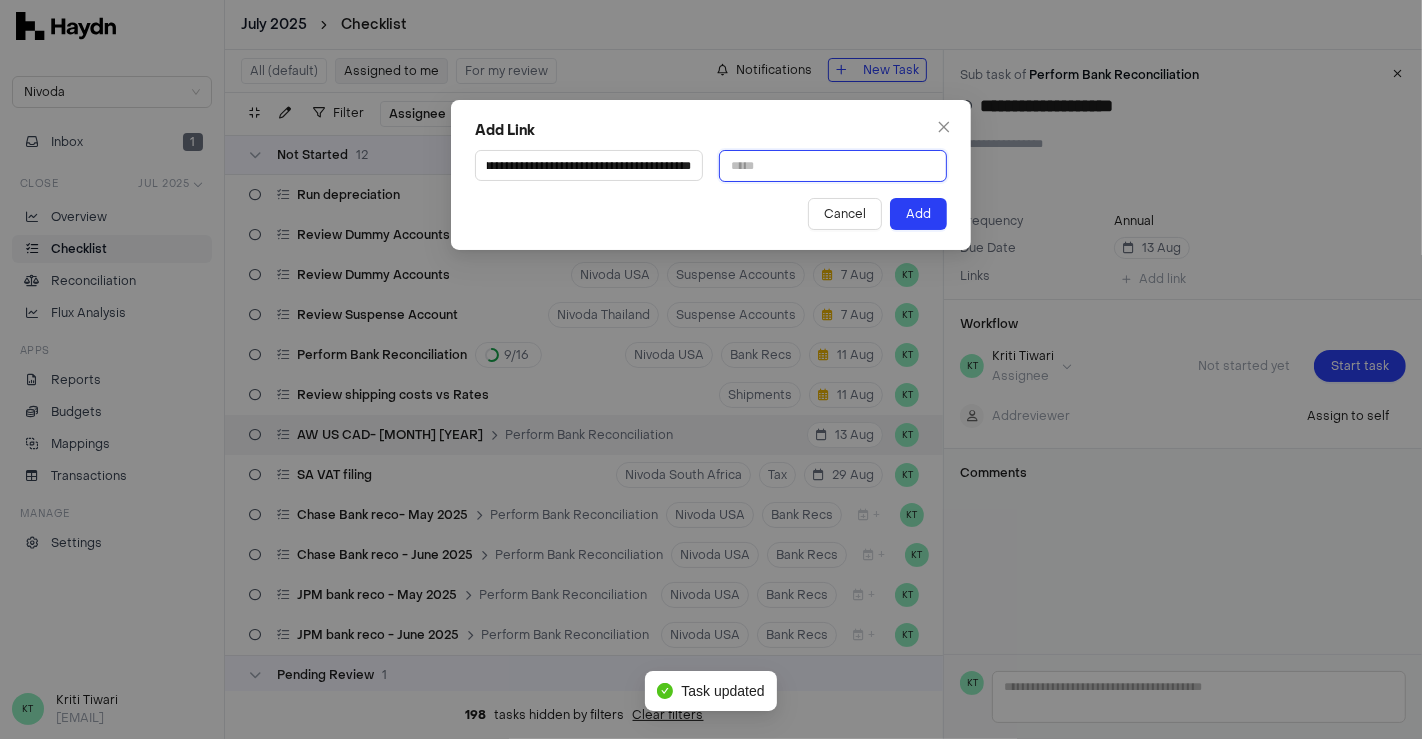 scroll, scrollTop: 0, scrollLeft: 0, axis: both 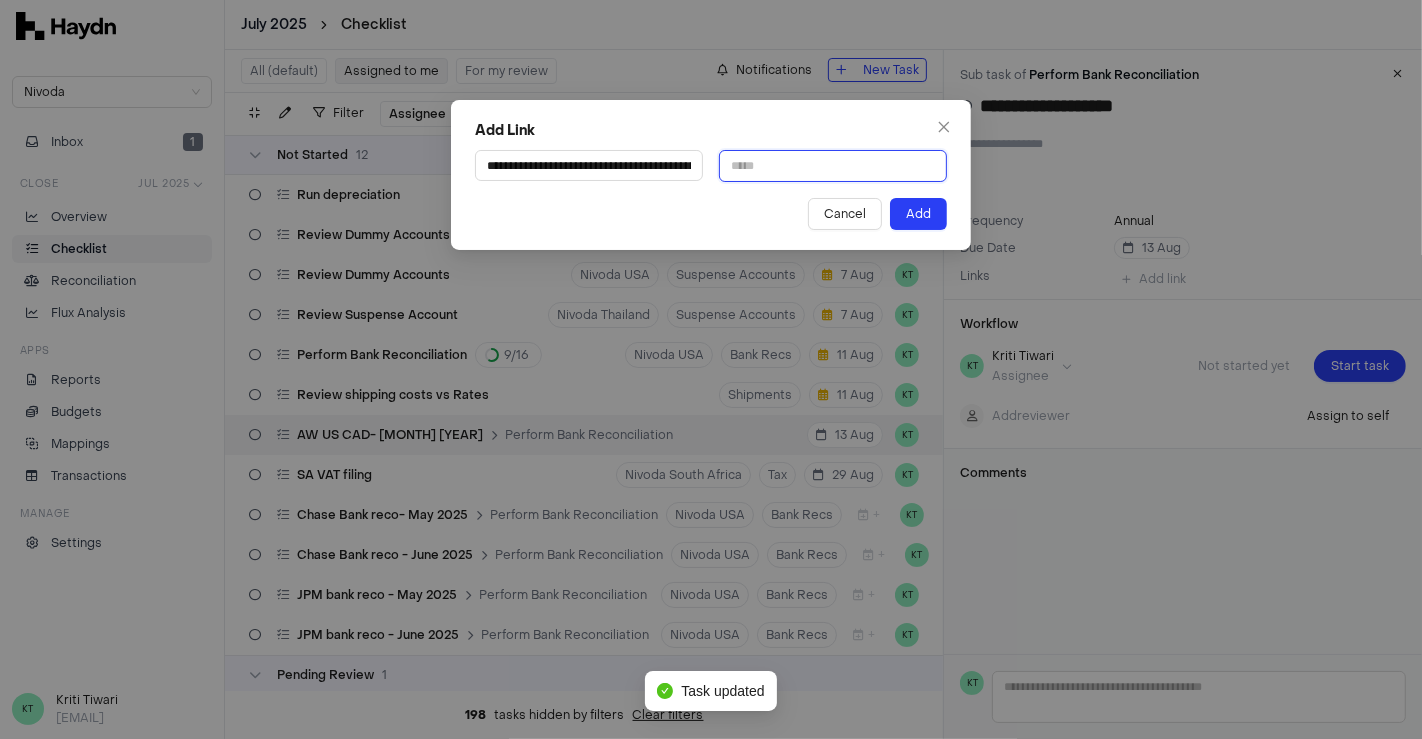 click at bounding box center (833, 166) 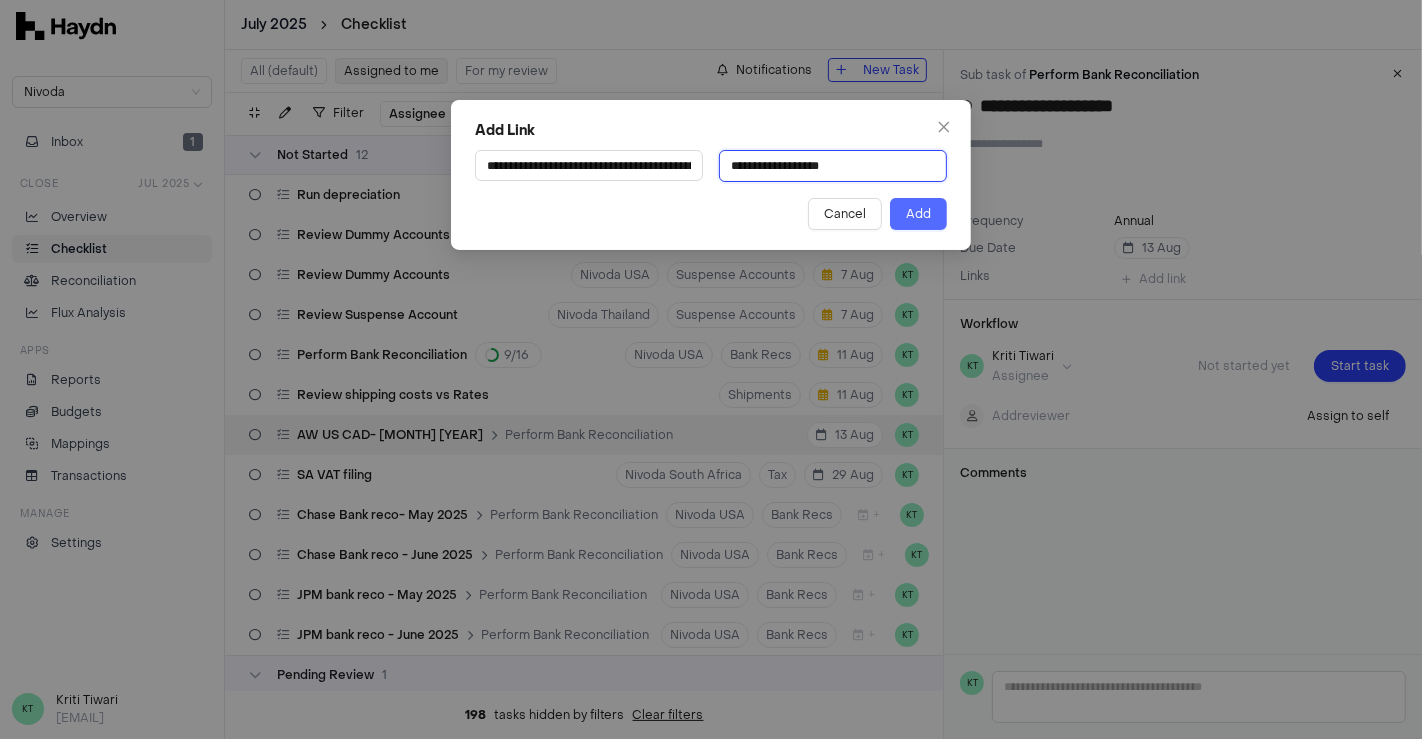 type on "**********" 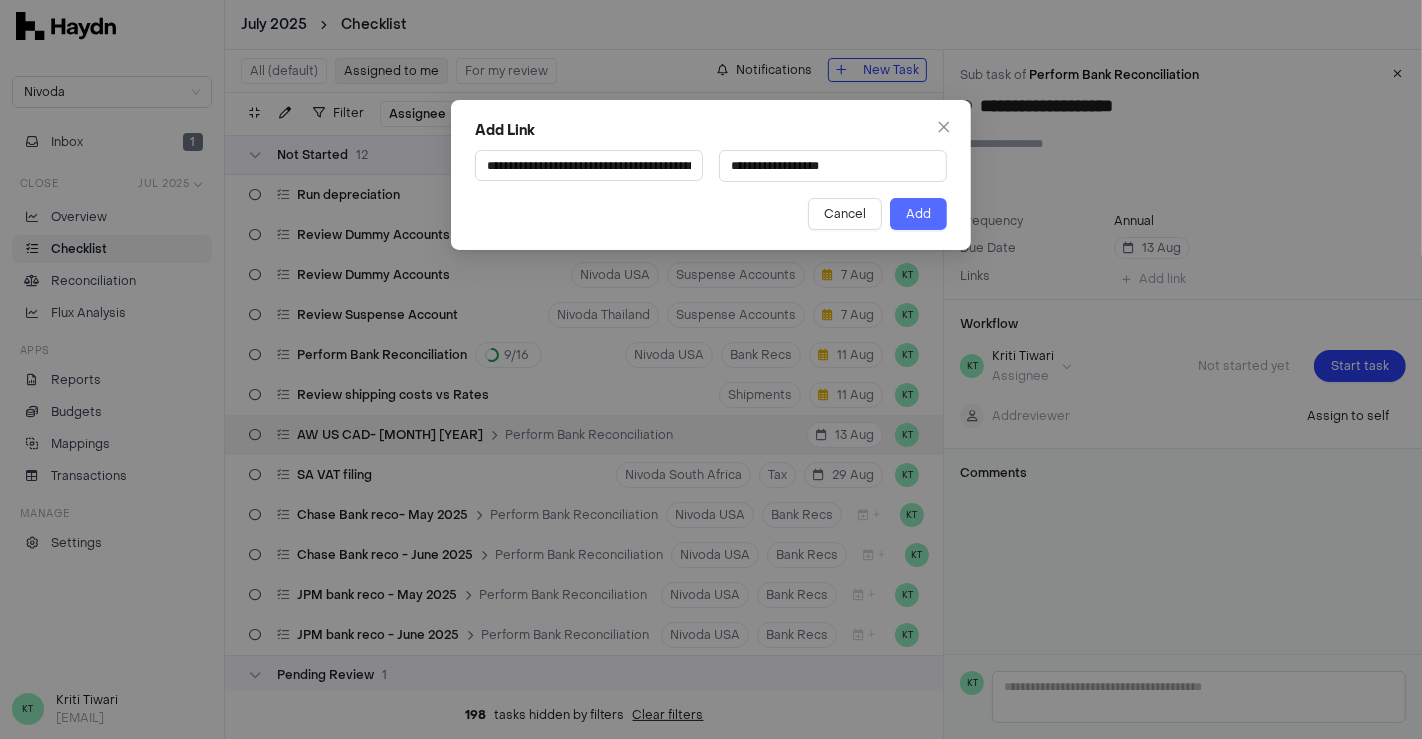 click on "Add" at bounding box center (918, 214) 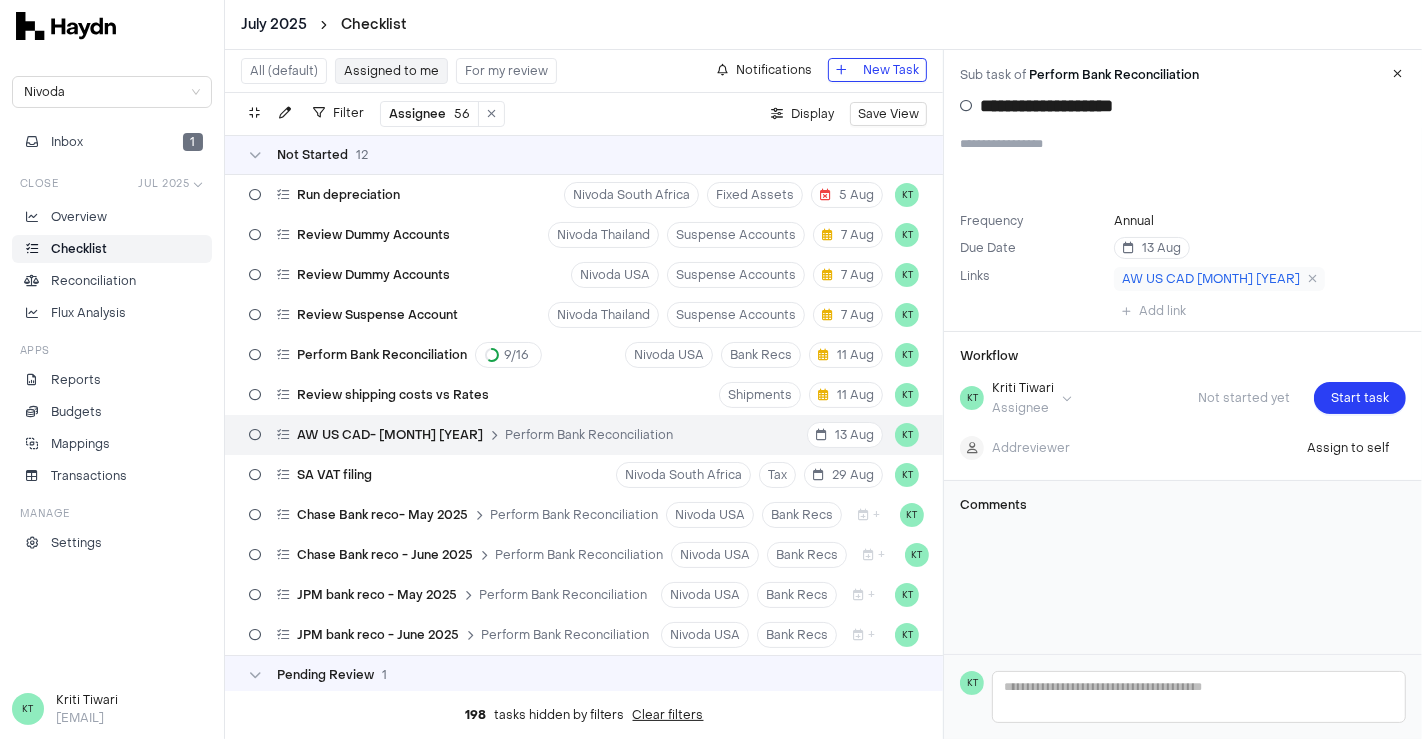 click on "Add  reviewer Assign to self" at bounding box center [1183, 448] 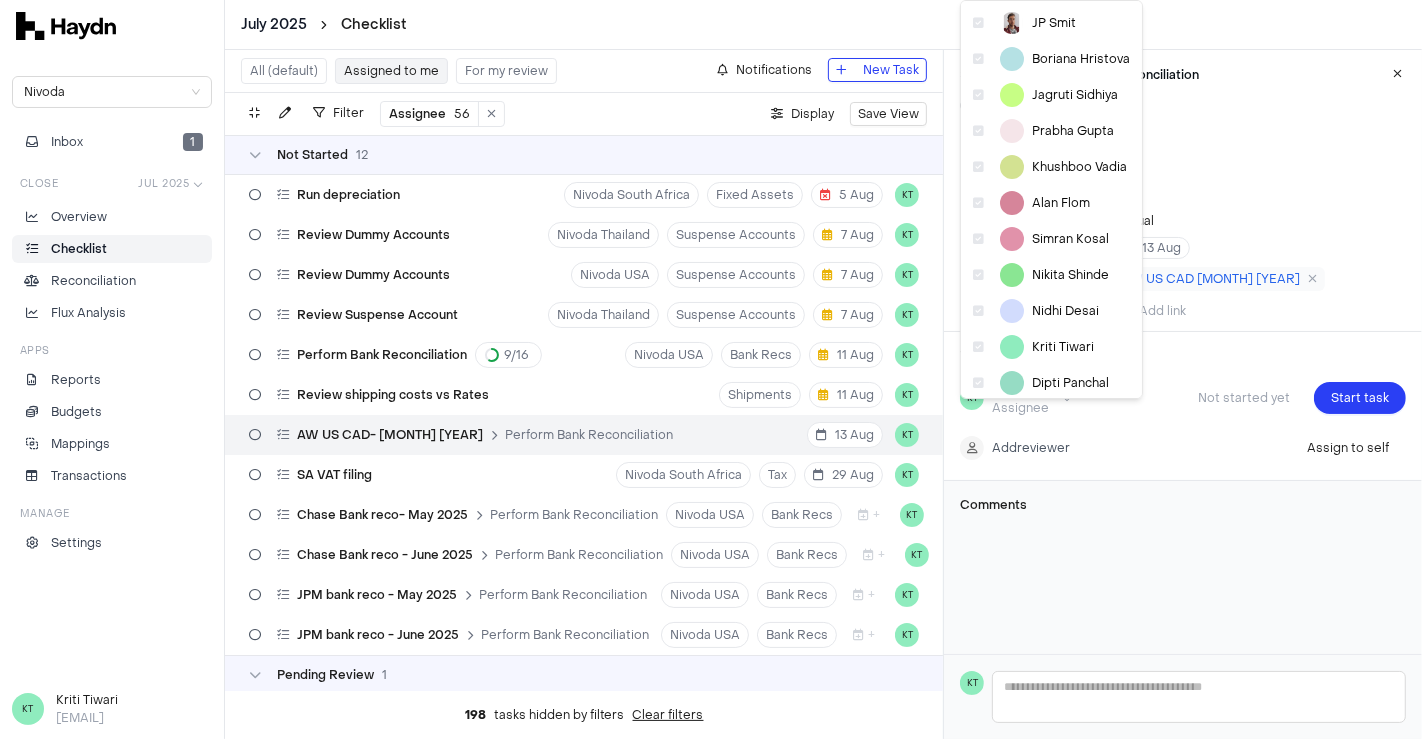 click on "[MONTH] [YEAR] Checklist Nivoda Inbox 1 Close [MONTH] [YEAR] Overview Checklist Reconciliation Flux Analysis Apps Reports Budgets Mappings Transactions Manage Settings [FIRST] [LAST] [EMAIL] All   (default) Assigned to me   For my review   Notifications New Task Filter Assignee 56 . Display Save View Not Started 12 Run depreciation Nivoda South Africa Fixed Assets 5 [MONTH] KT Review Dummy Accounts Nivoda Thailand Suspense Accounts 7 [MONTH] KT Review Dummy Accounts Nivoda USA Suspense Accounts 7 [MONTH] KT Review Suspense Account Nivoda Thailand Suspense Accounts 7 [MONTH] KT Perform Bank Reconciliation 9 / 16 Nivoda USA Bank Recs 11 [MONTH] KT Review shipping costs vs Rates Shipments 11 [MONTH] KT AW US CAD- [MONTH] [YEAR] Perform Bank Reconciliation 13 [MONTH] KT SA VAT filing  Nivoda South Africa Tax 29 [MONTH] KT Chase Bank reco- [MONTH] [YEAR]  Perform Bank Reconciliation Nivoda USA Bank Recs + KT Chase Bank reco - [MONTH] [YEAR] Perform Bank Reconciliation Nivoda USA Bank Recs + KT JPM bank reco - [MONTH] [YEAR] Perform Bank Reconciliation + KT +" at bounding box center [711, 369] 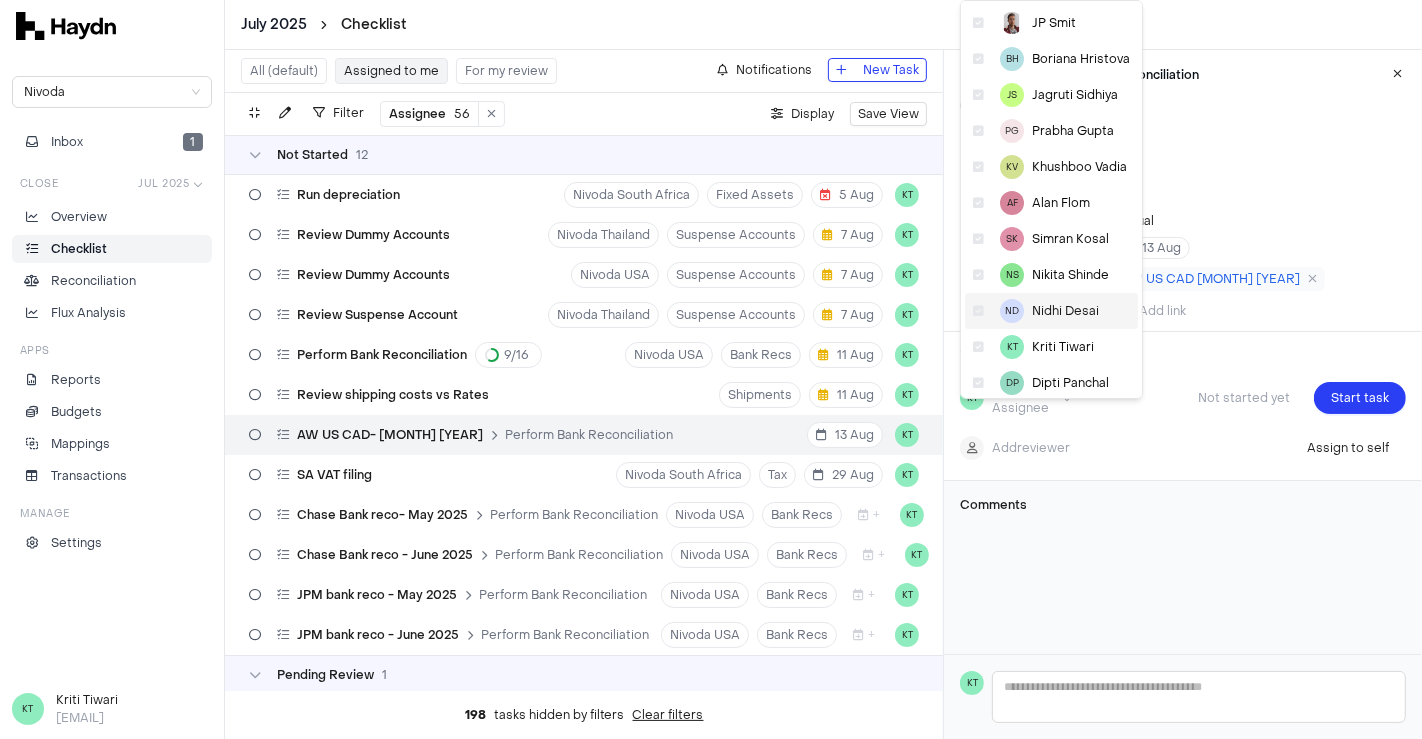 click on "[FIRST] [LAST]" at bounding box center [1051, 311] 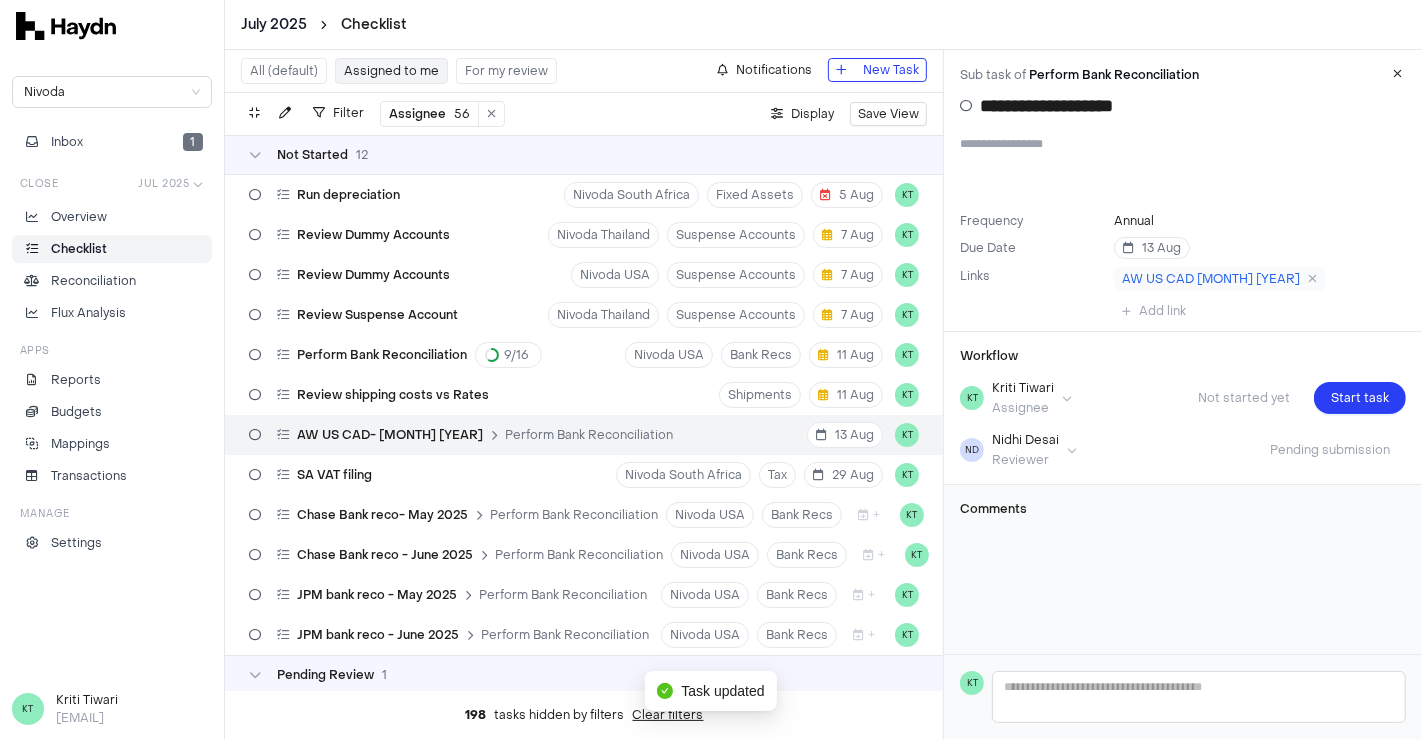 click on "**********" at bounding box center (1183, 352) 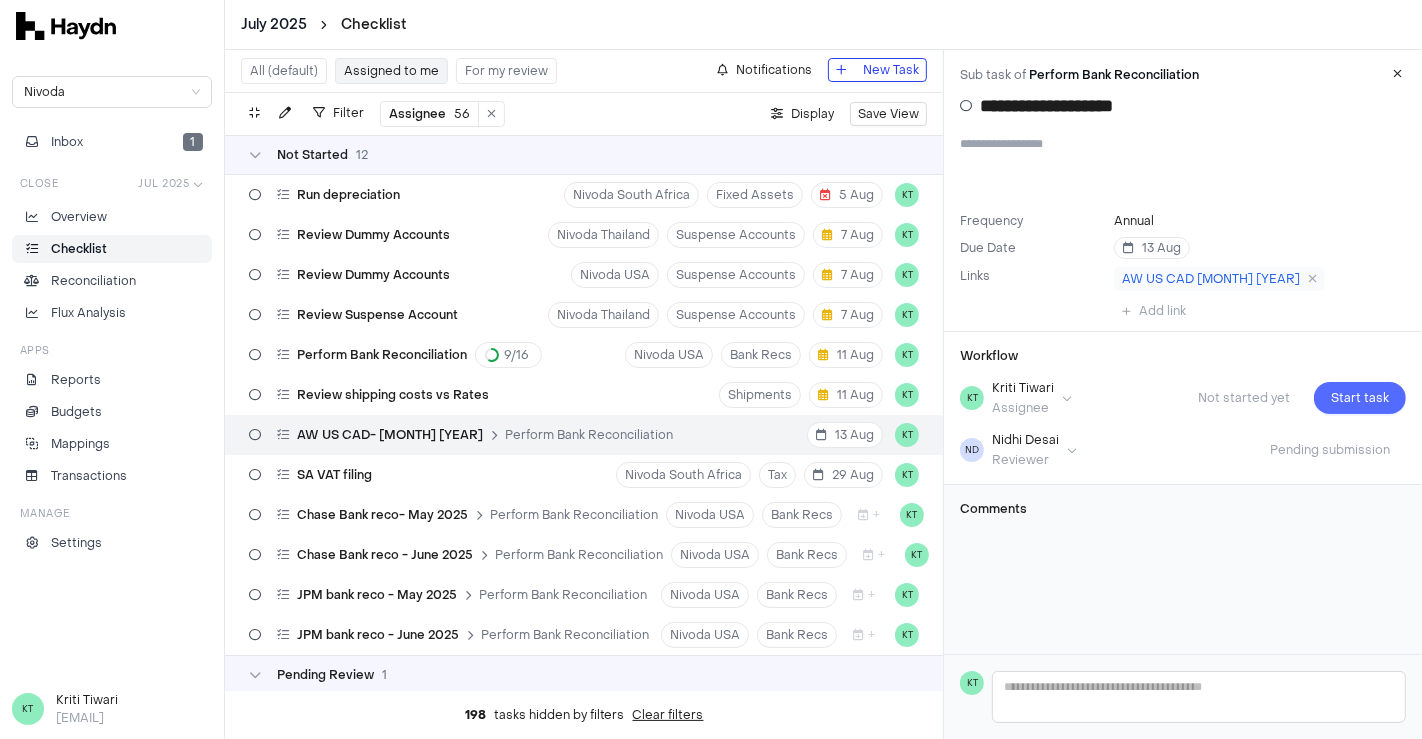 click on "Start task" at bounding box center (1360, 398) 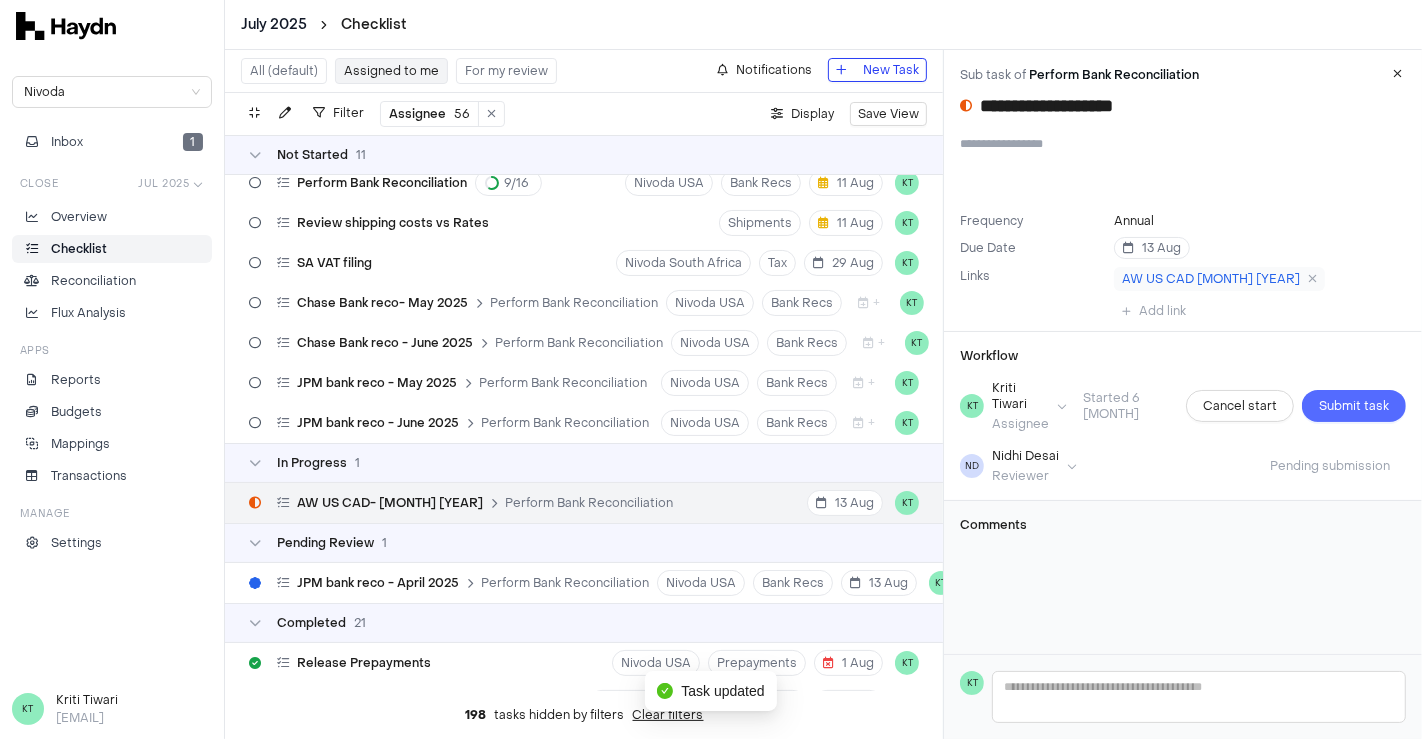 click on "Submit task" at bounding box center (1354, 406) 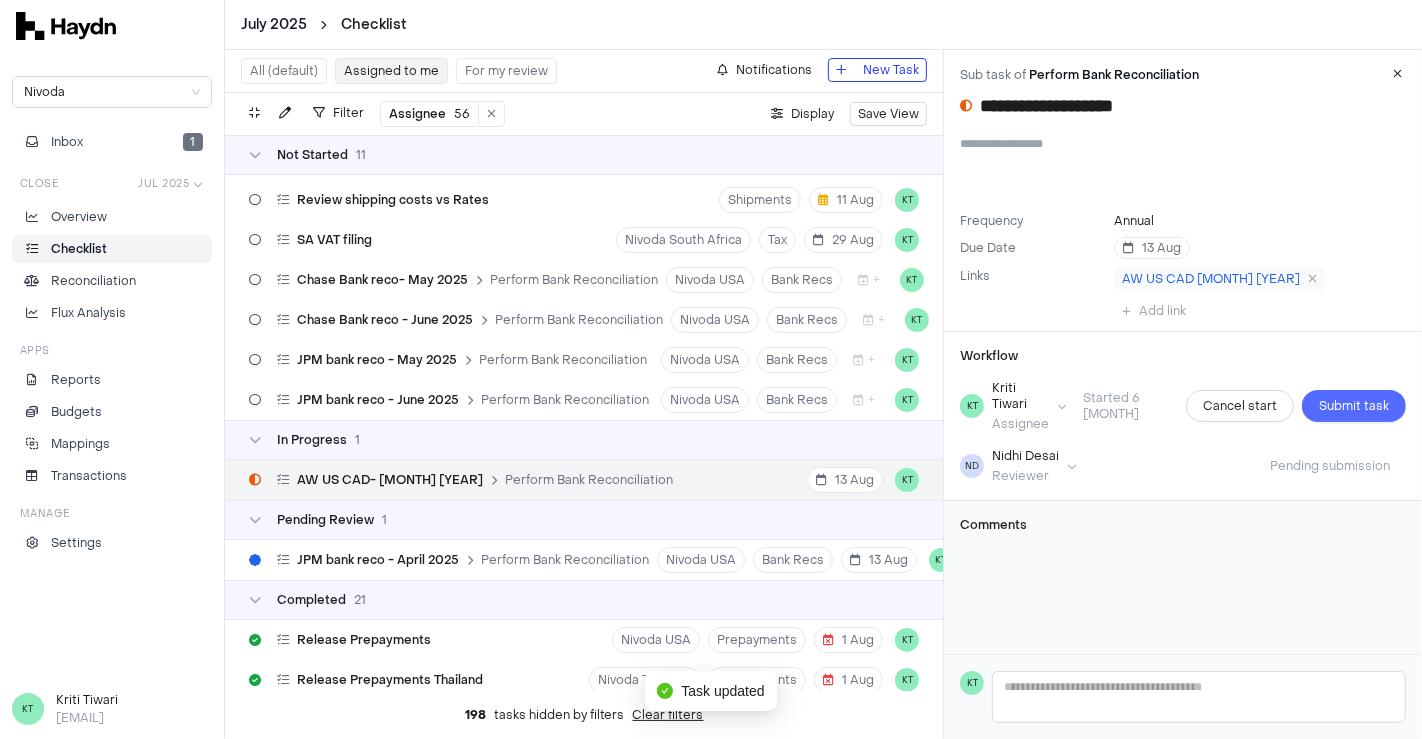 scroll, scrollTop: 269, scrollLeft: 0, axis: vertical 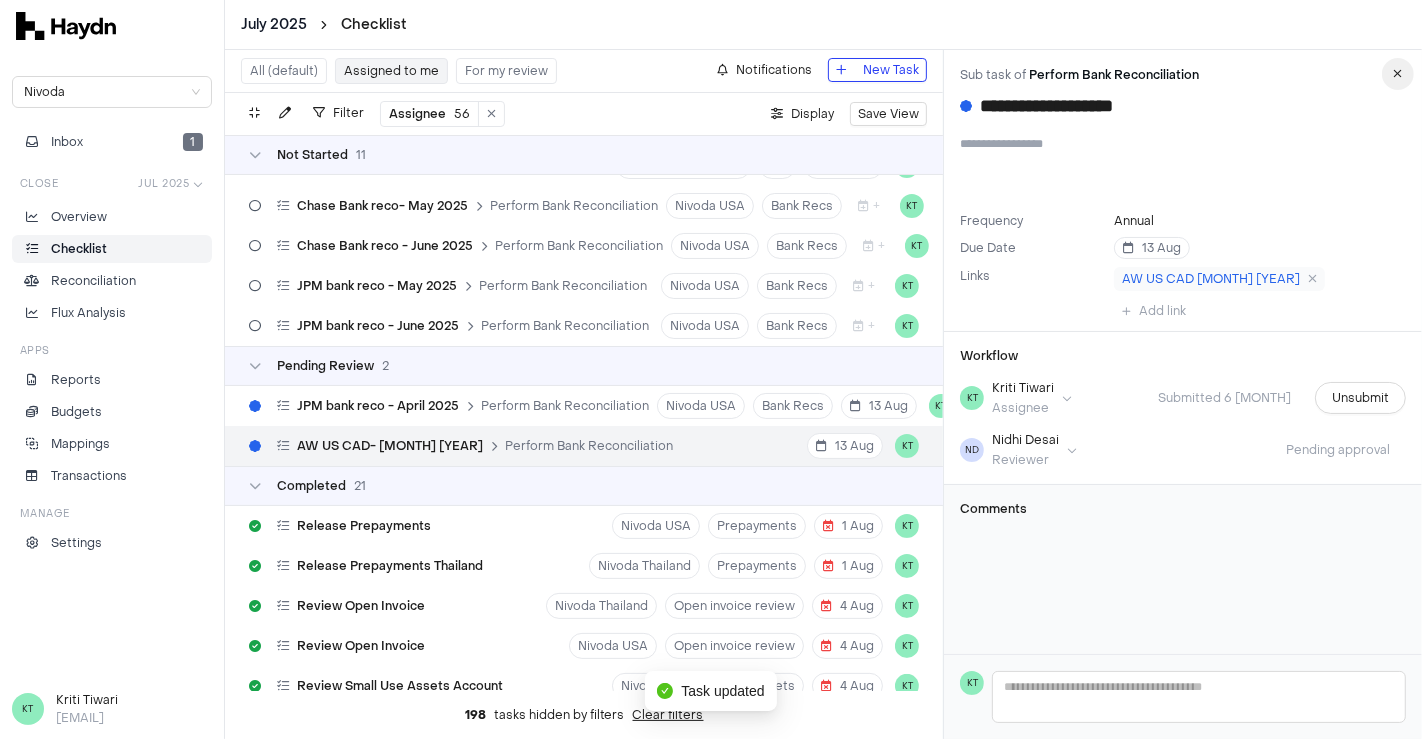 click at bounding box center [1398, 74] 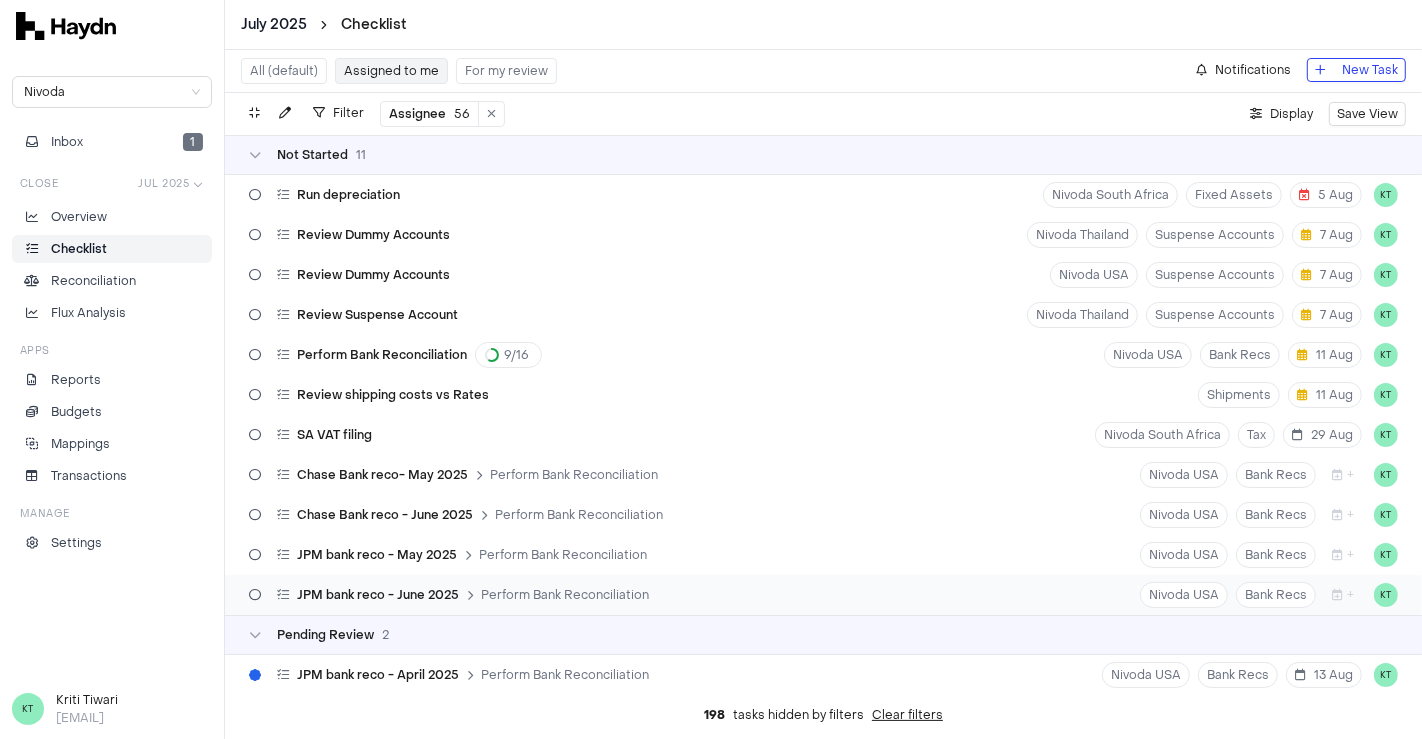 scroll, scrollTop: 0, scrollLeft: 0, axis: both 